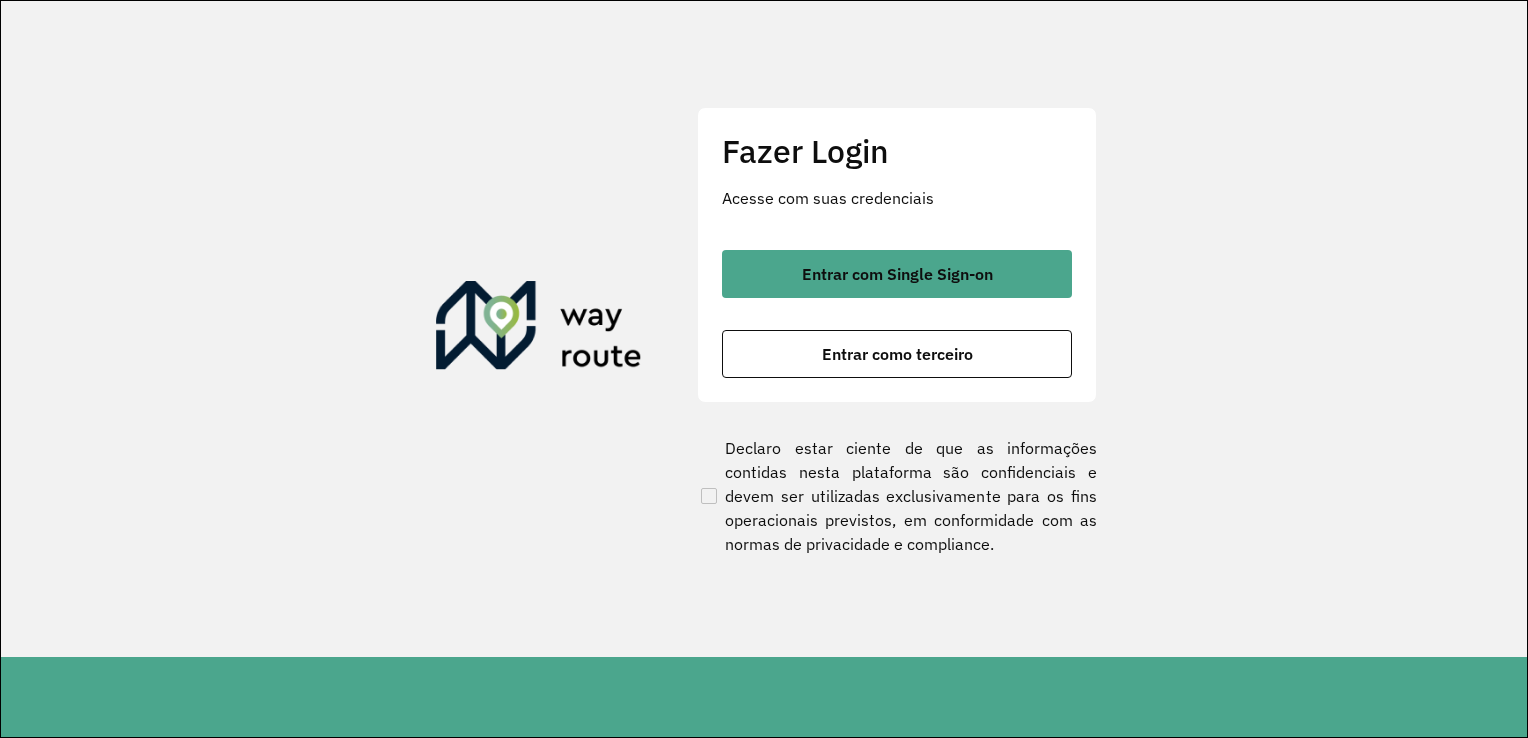 scroll, scrollTop: 0, scrollLeft: 0, axis: both 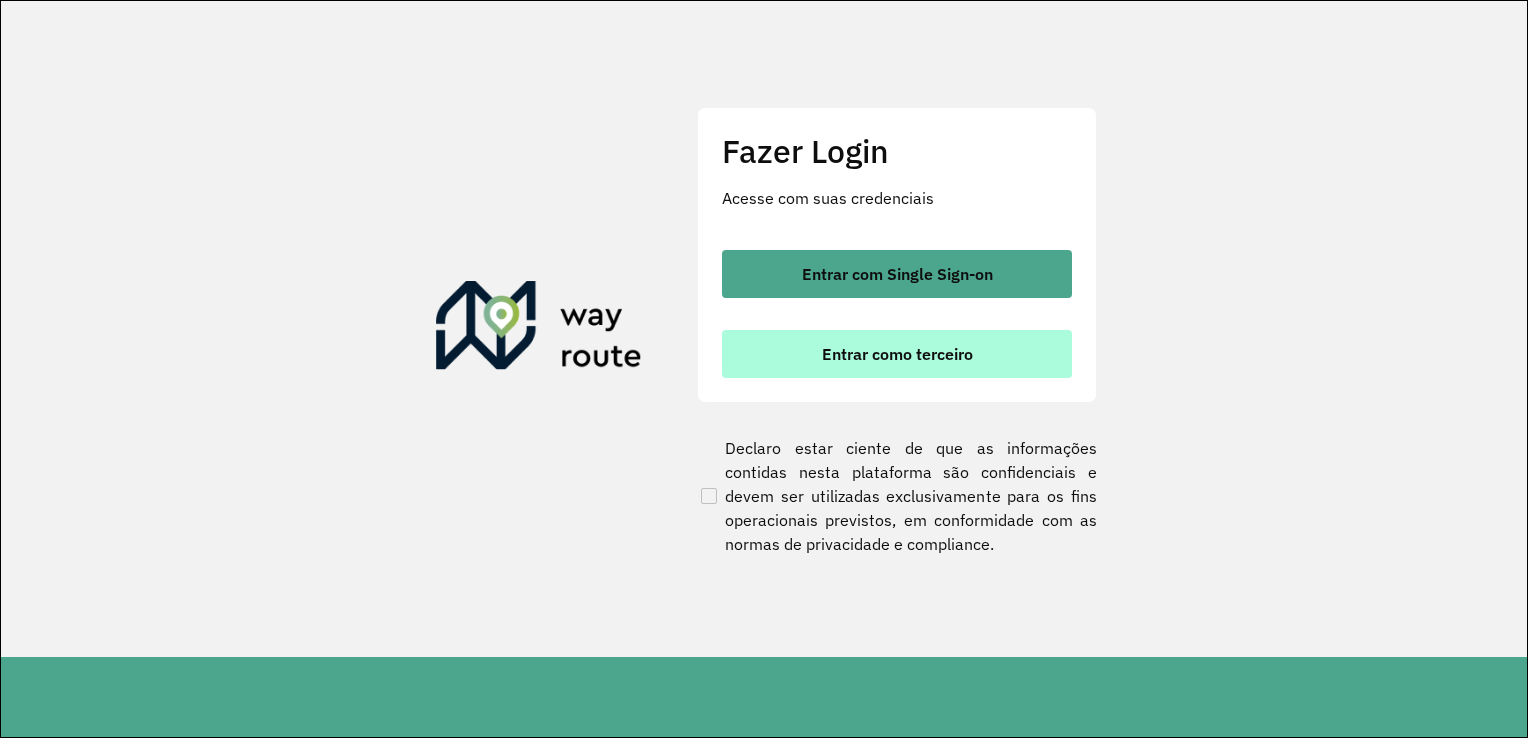 click on "Entrar como terceiro" at bounding box center [897, 354] 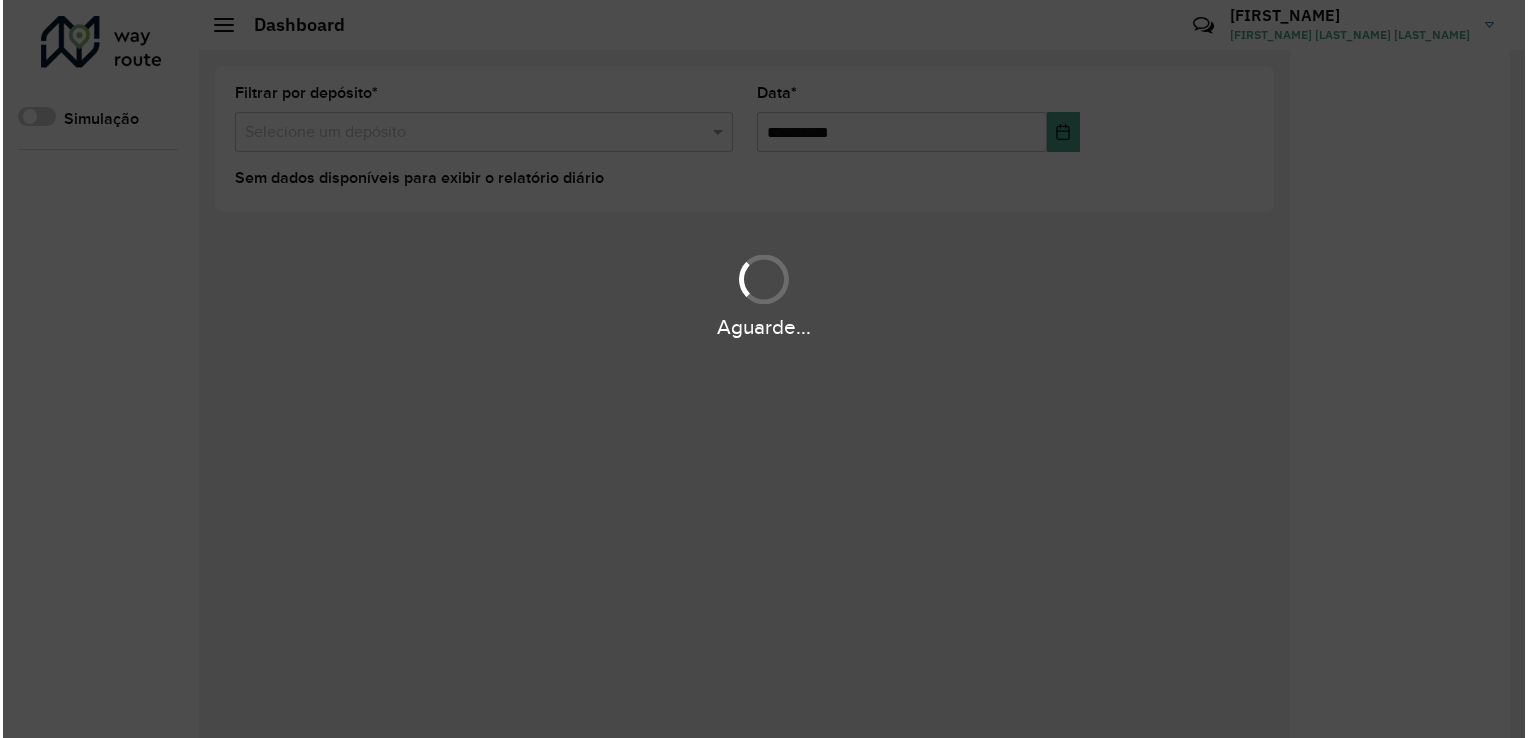 scroll, scrollTop: 0, scrollLeft: 0, axis: both 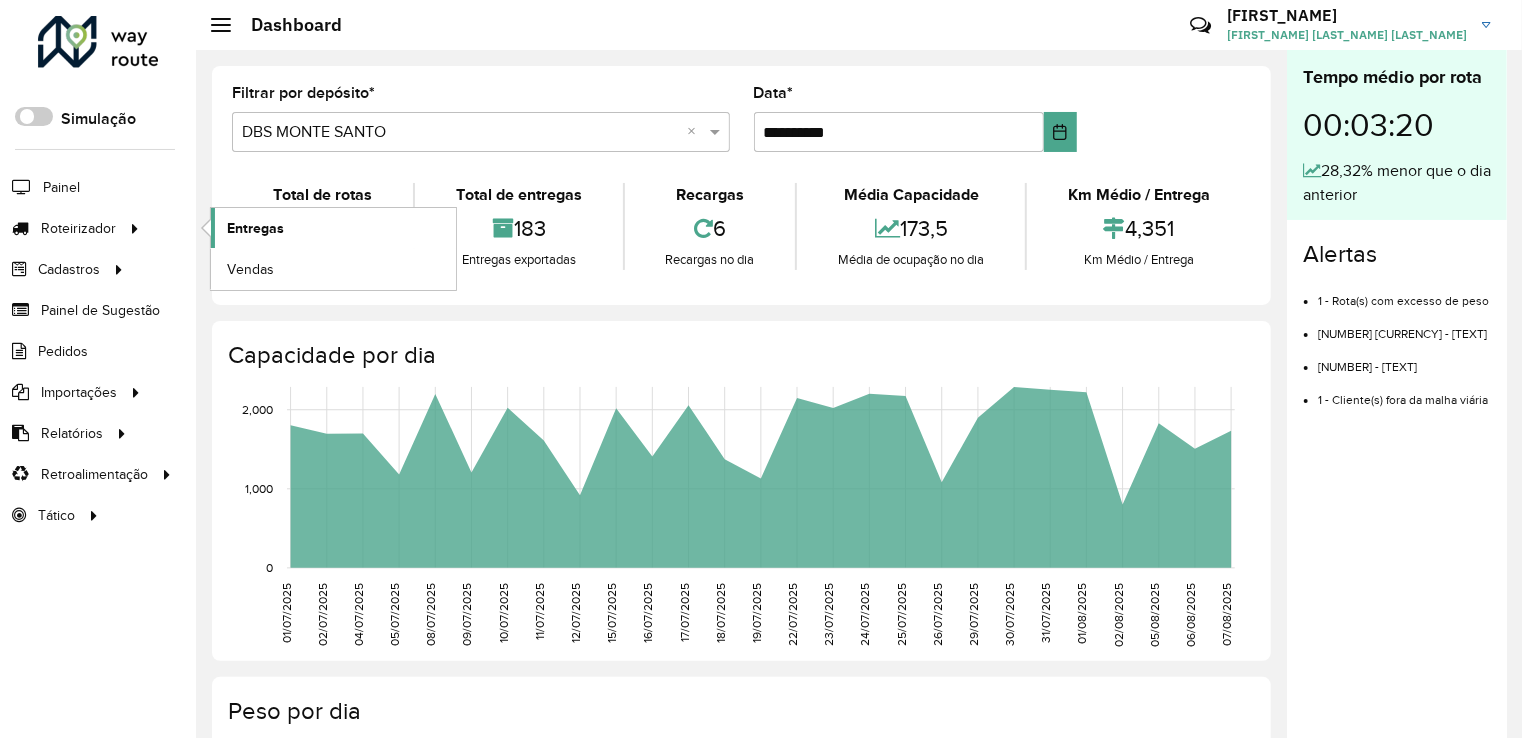 click on "Entregas" 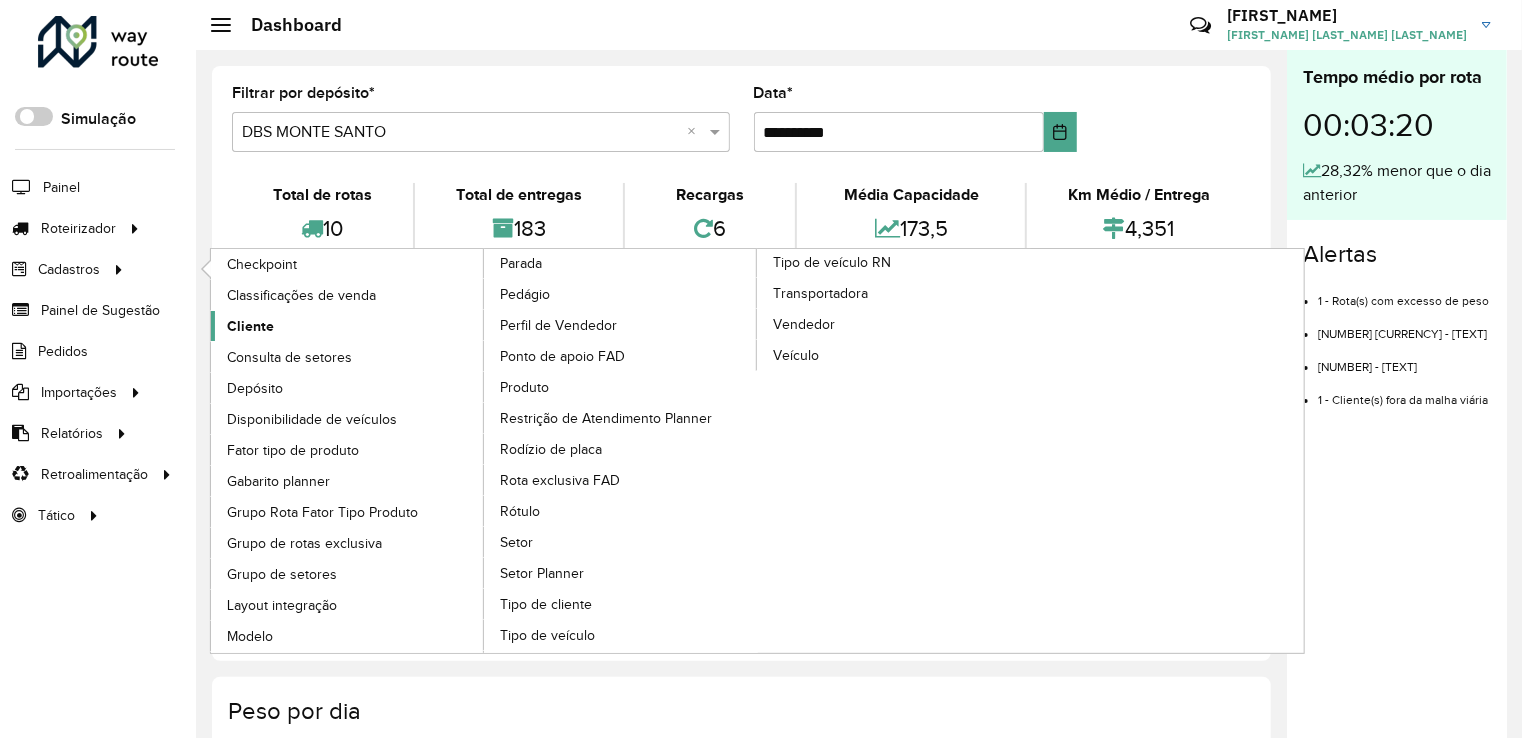 click on "Cliente" 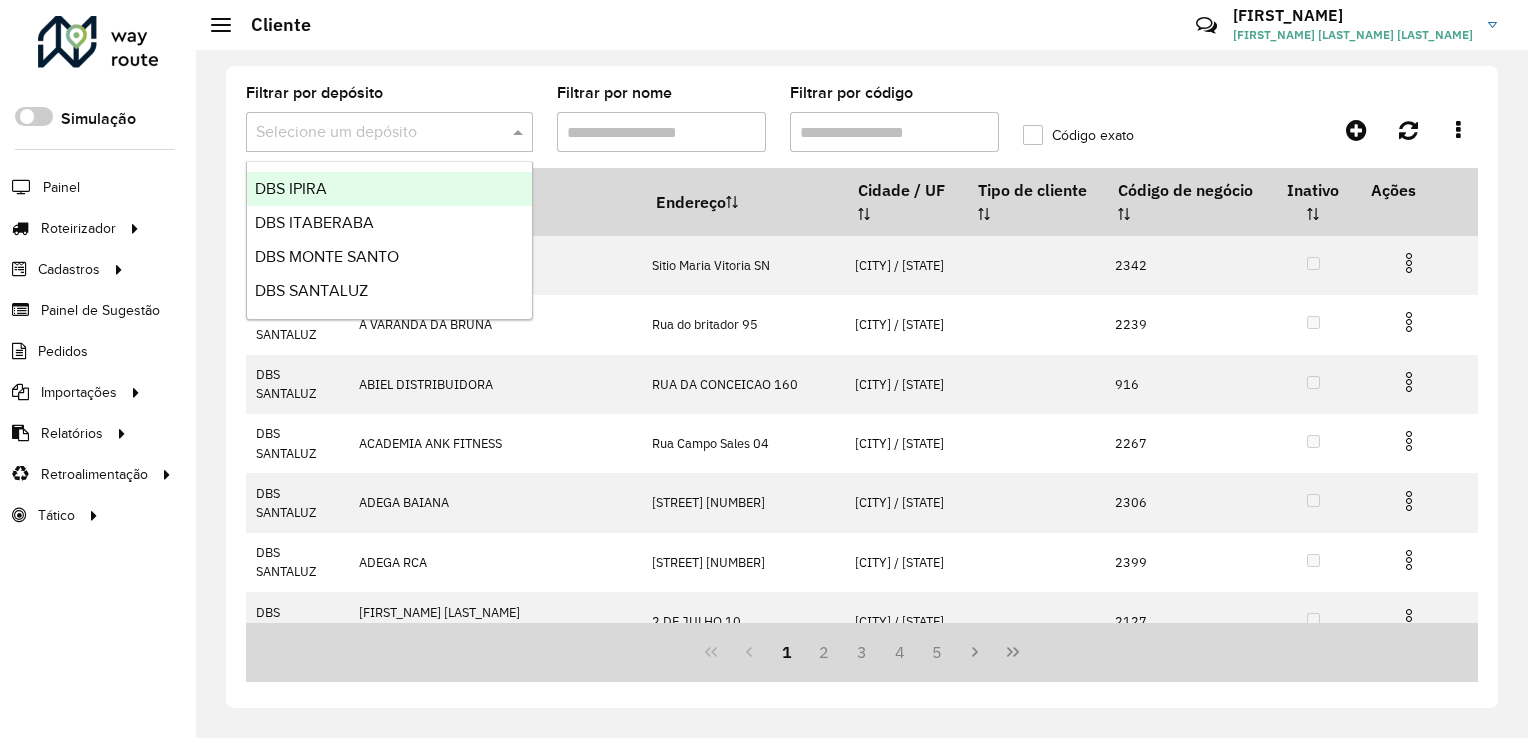 click at bounding box center [369, 133] 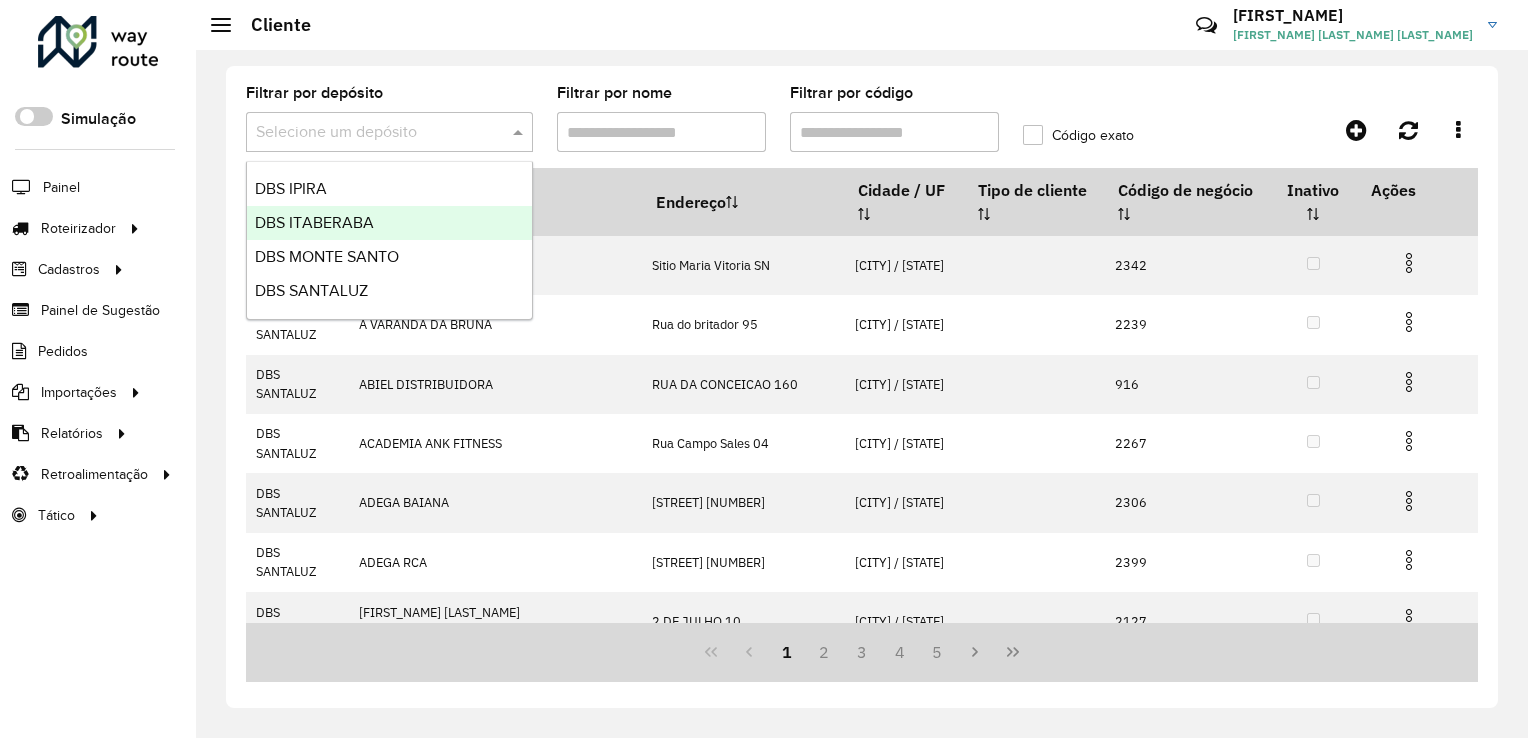 click on "DBS ITABERABA" at bounding box center [314, 222] 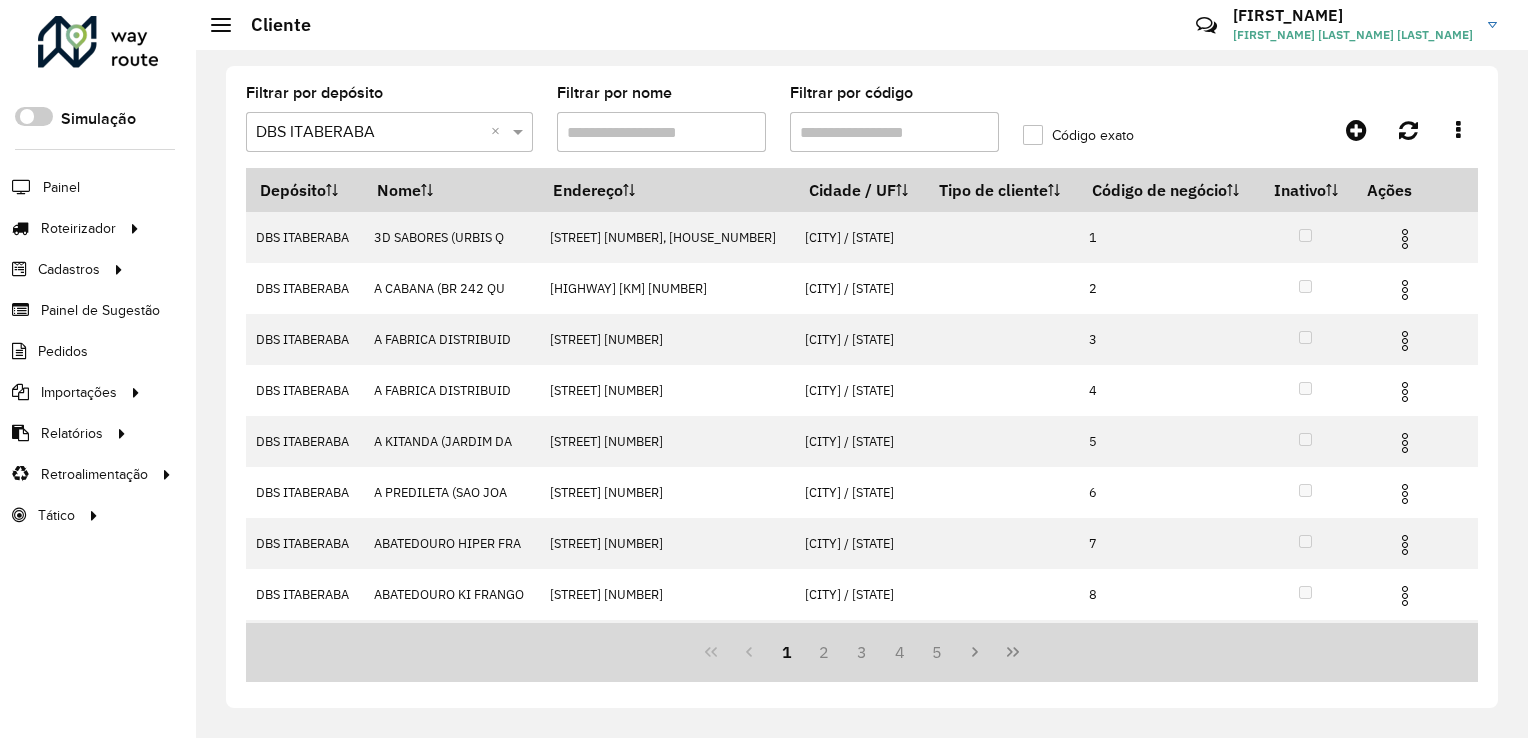 click on "Filtrar por código" 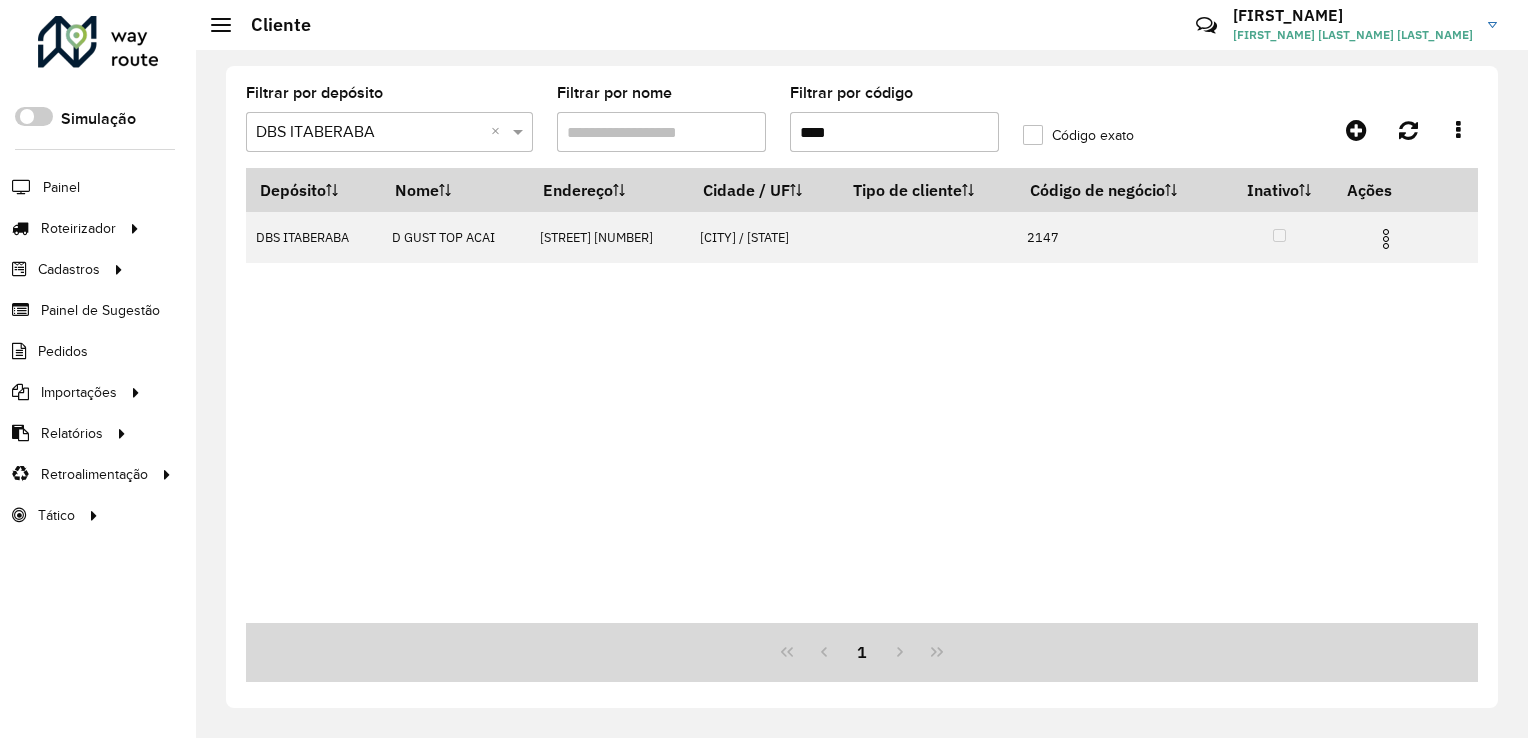 drag, startPoint x: 855, startPoint y: 120, endPoint x: 668, endPoint y: 123, distance: 187.02406 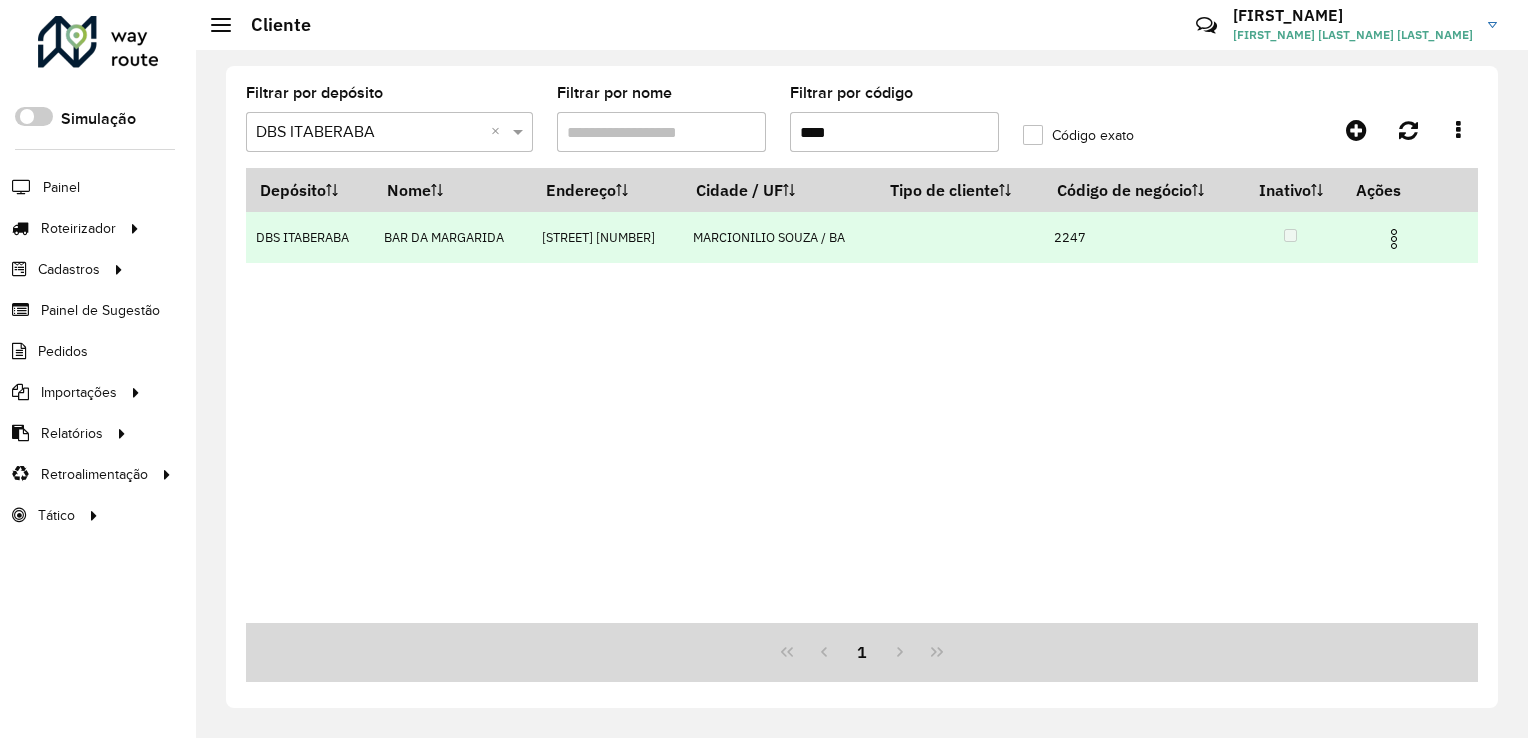 click at bounding box center [1394, 239] 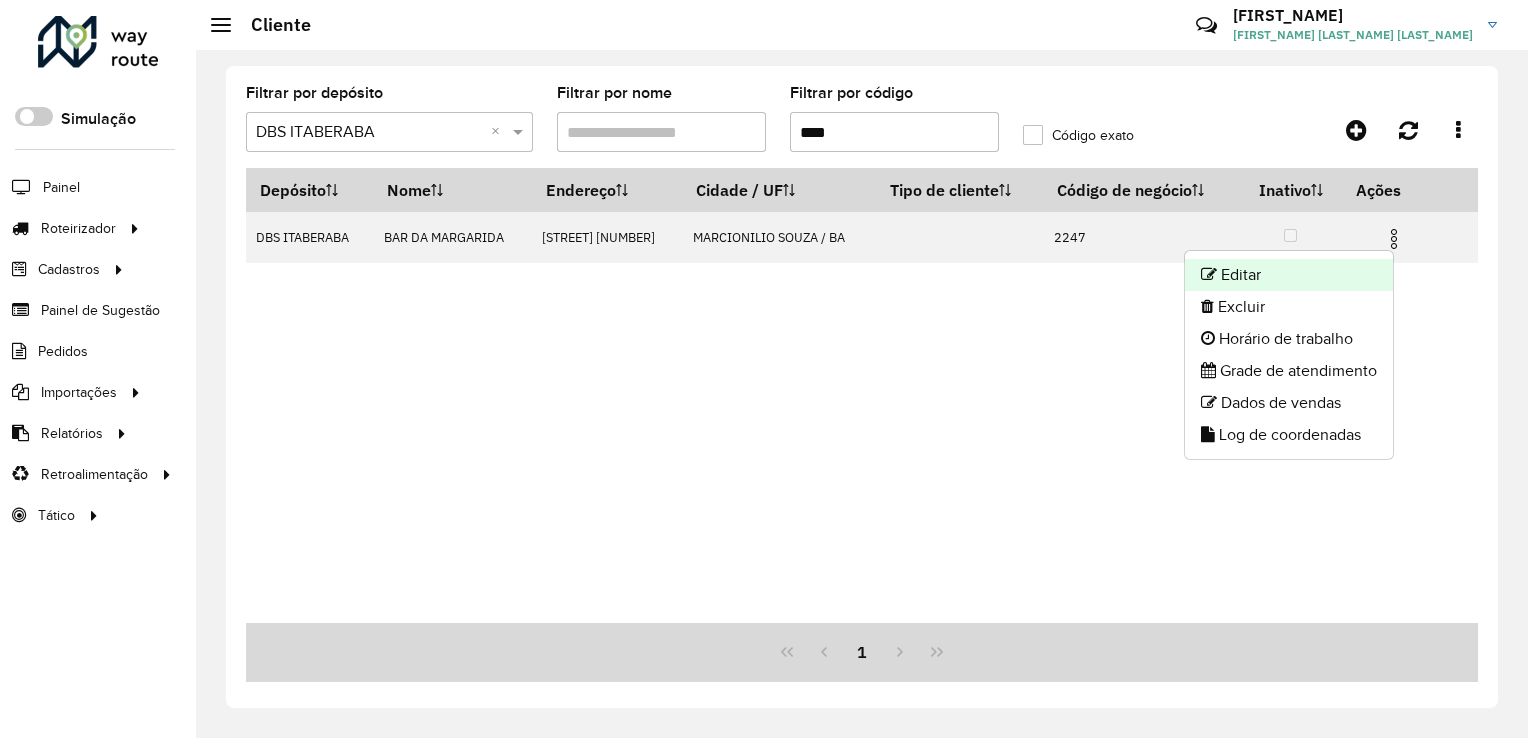 click on "Editar" 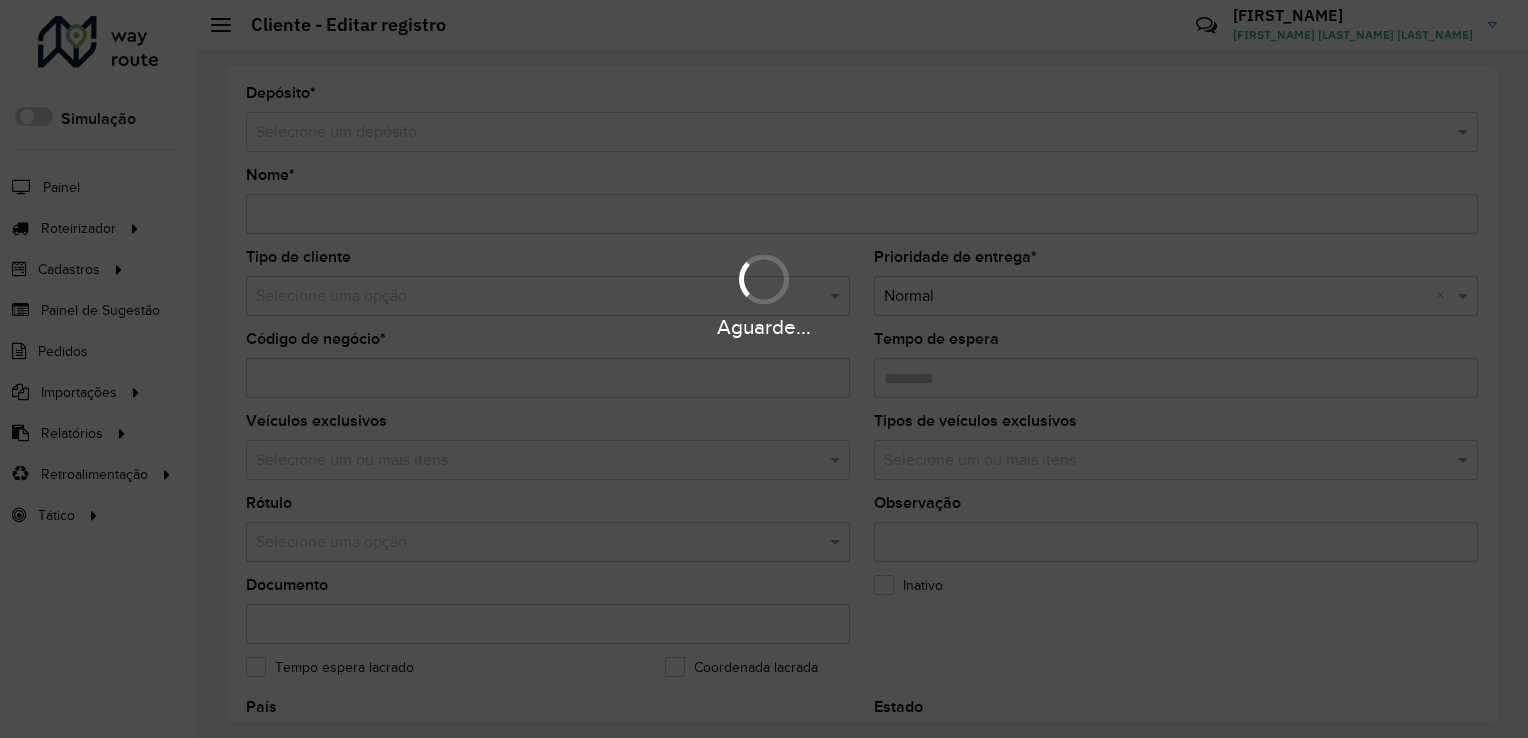 type on "**********" 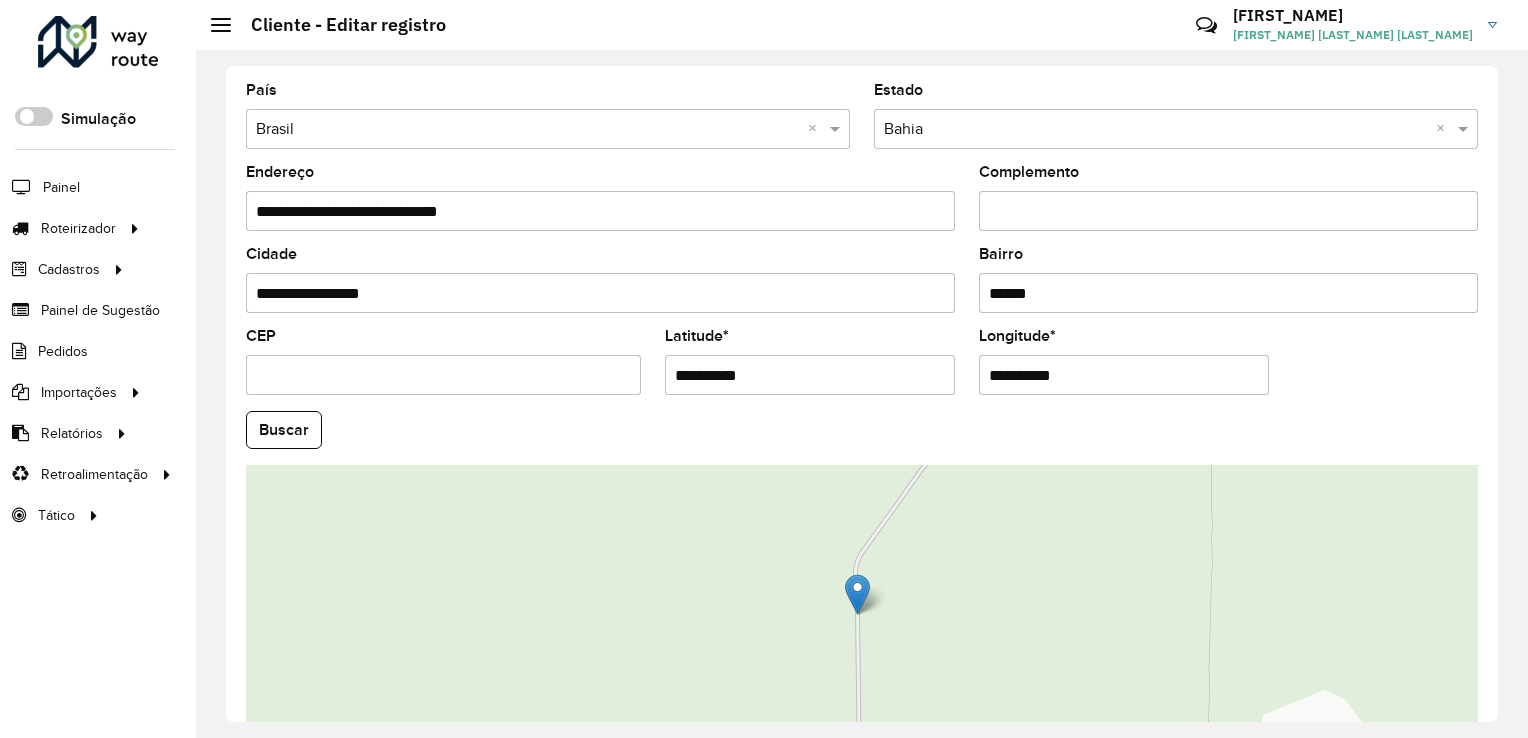 scroll, scrollTop: 700, scrollLeft: 0, axis: vertical 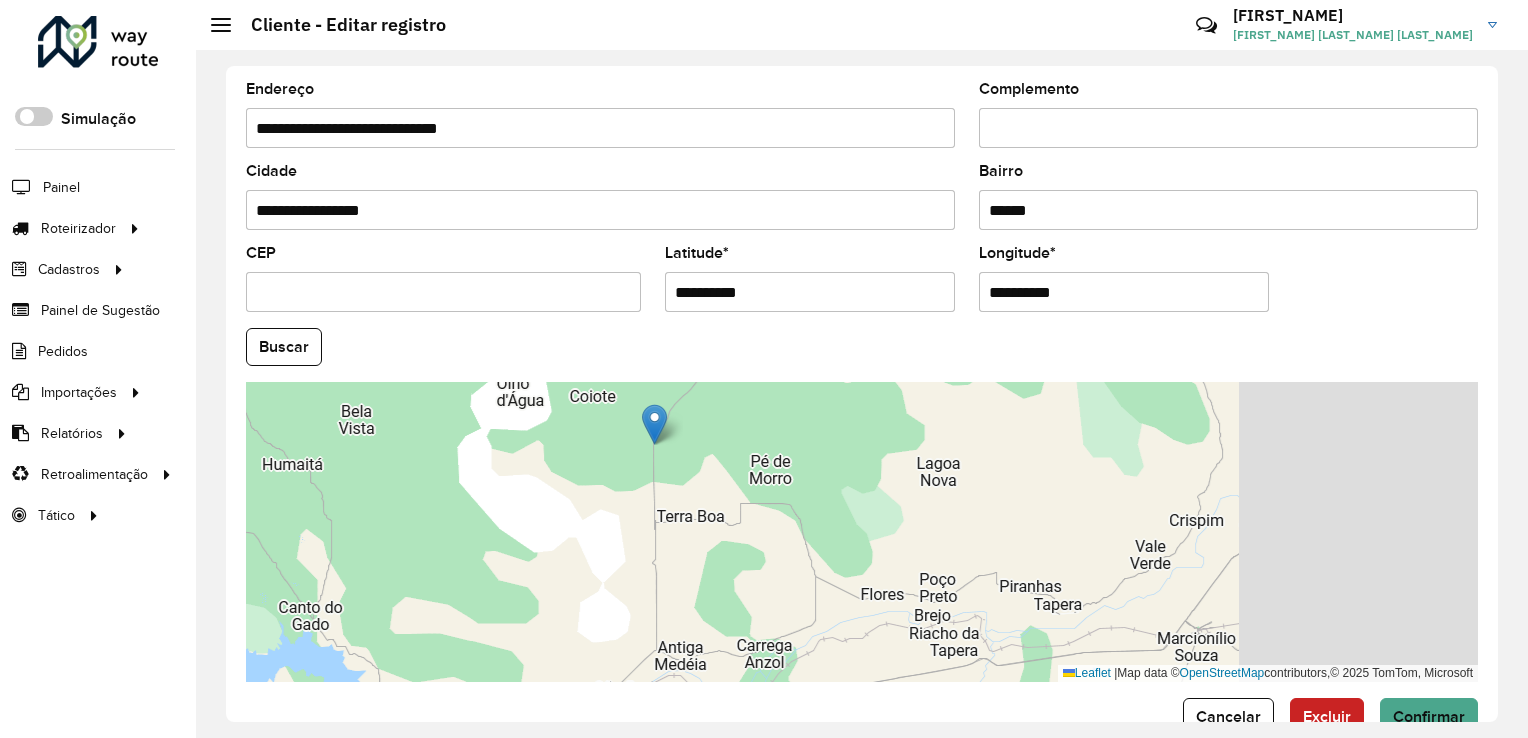 drag, startPoint x: 972, startPoint y: 585, endPoint x: 702, endPoint y: 479, distance: 290.06207 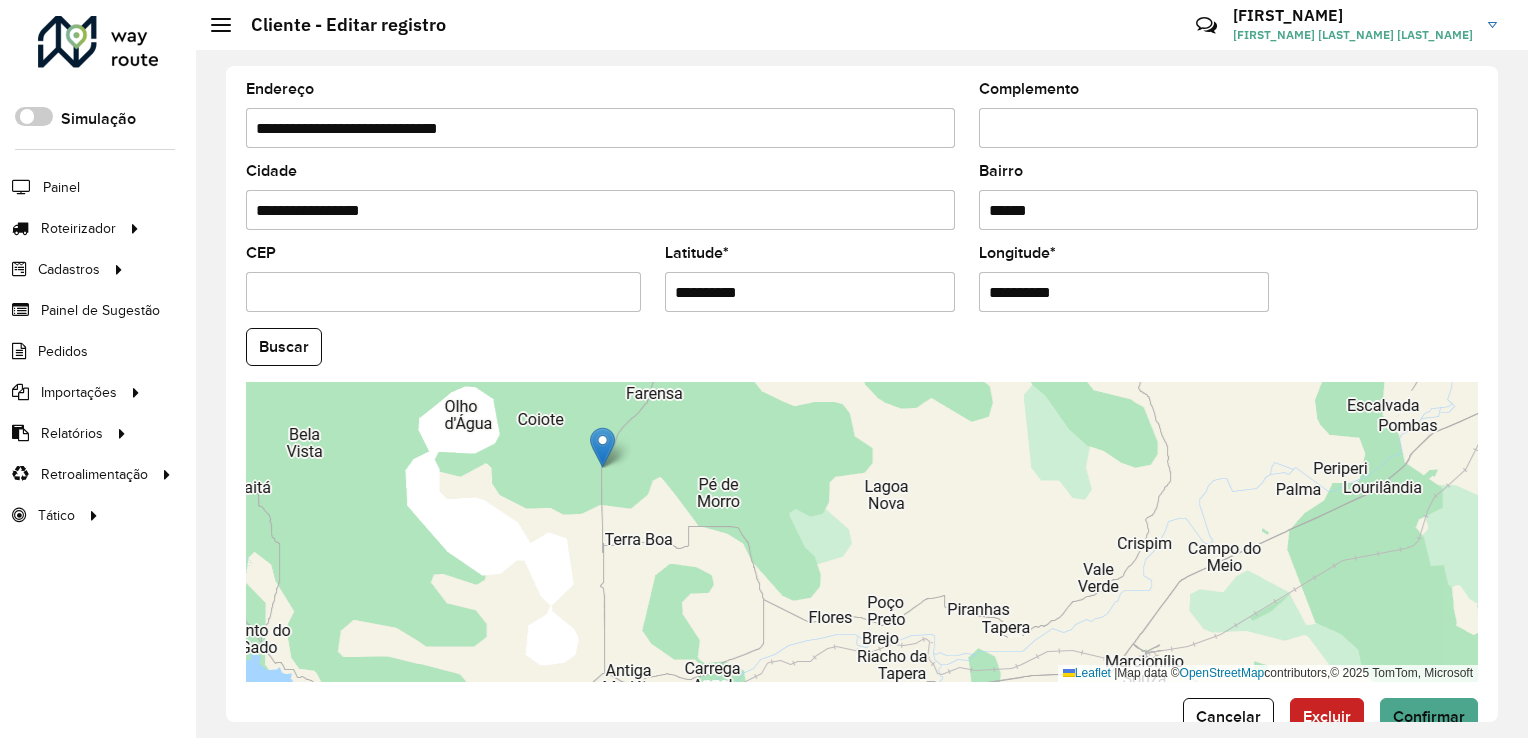 drag, startPoint x: 782, startPoint y: 287, endPoint x: 352, endPoint y: 283, distance: 430.01862 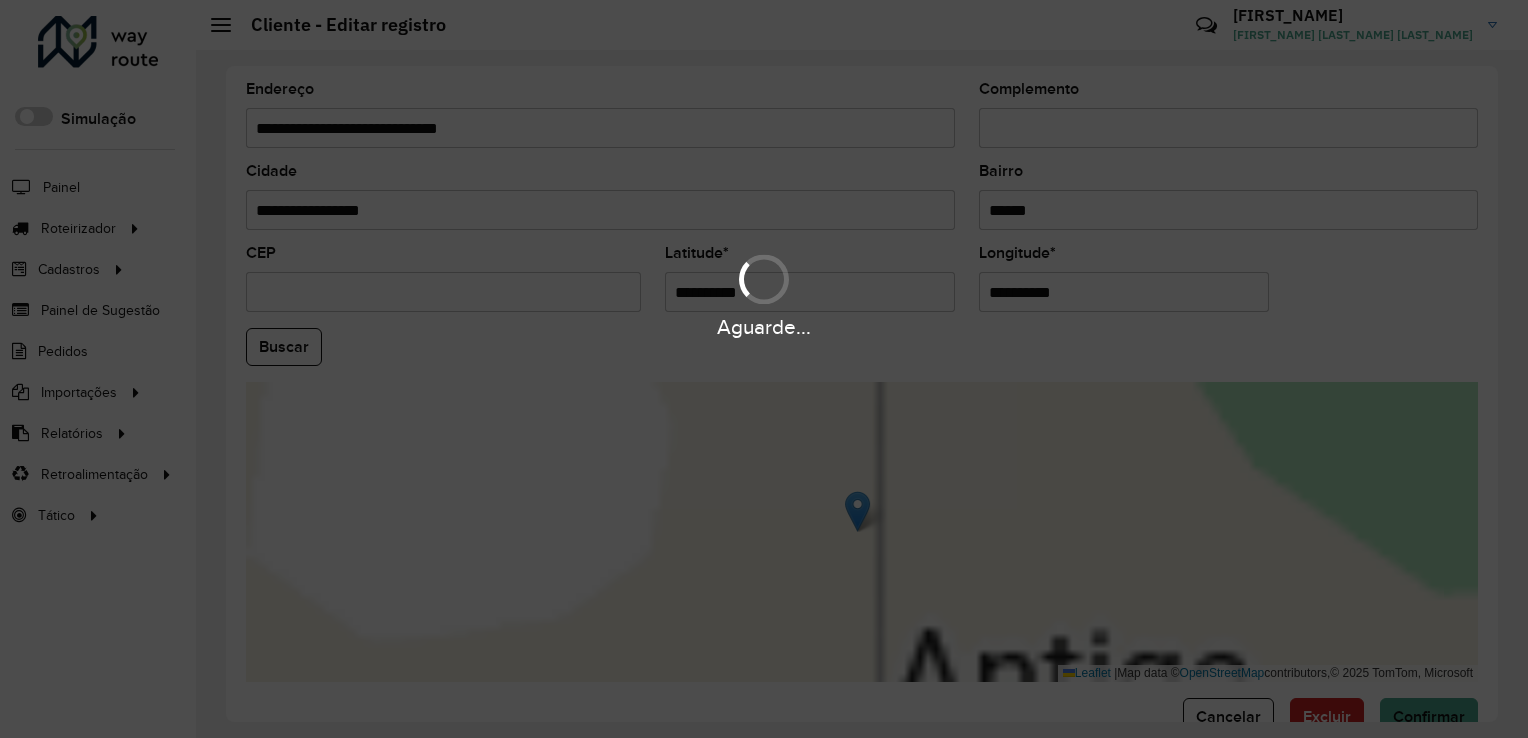 drag, startPoint x: 1069, startPoint y: 277, endPoint x: 529, endPoint y: 303, distance: 540.62555 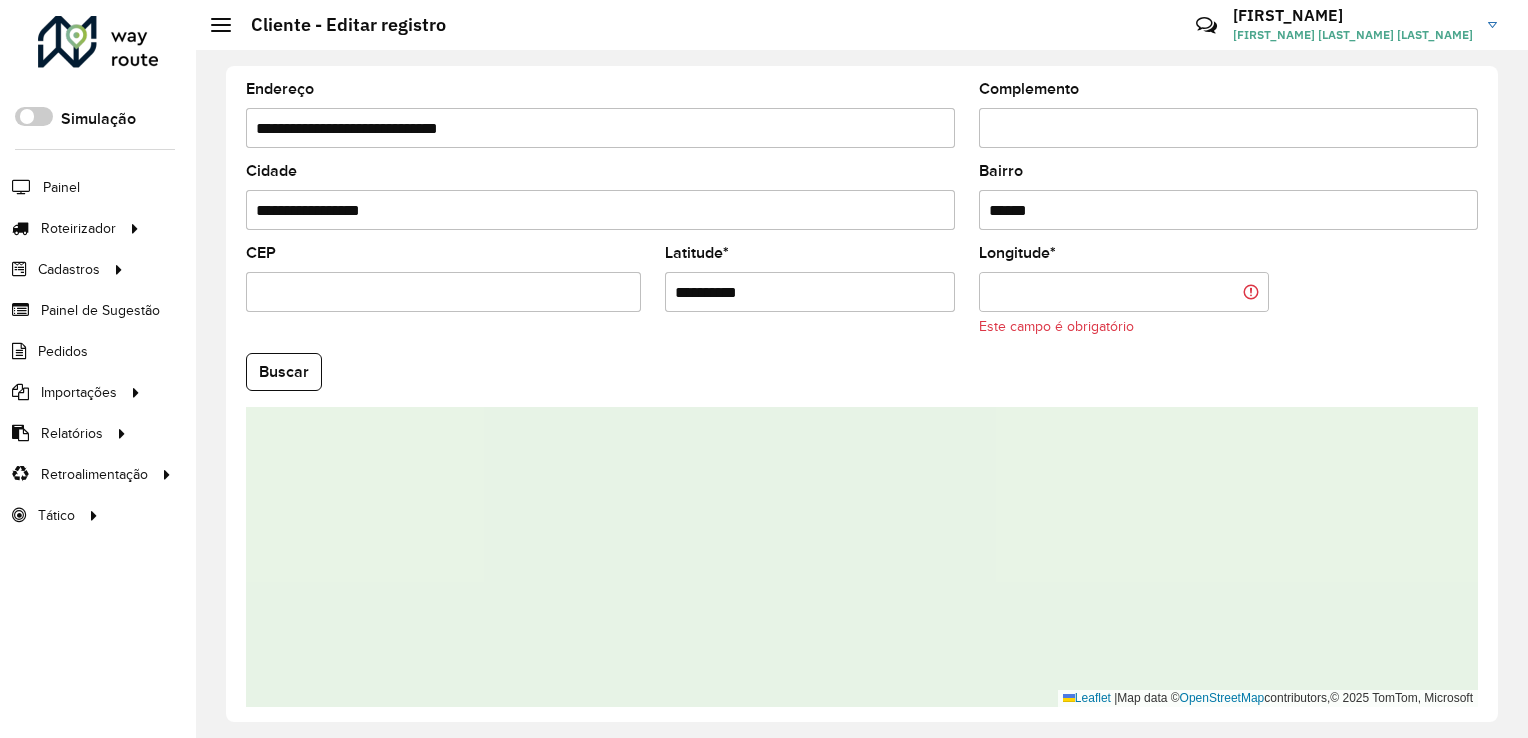 paste on "**********" 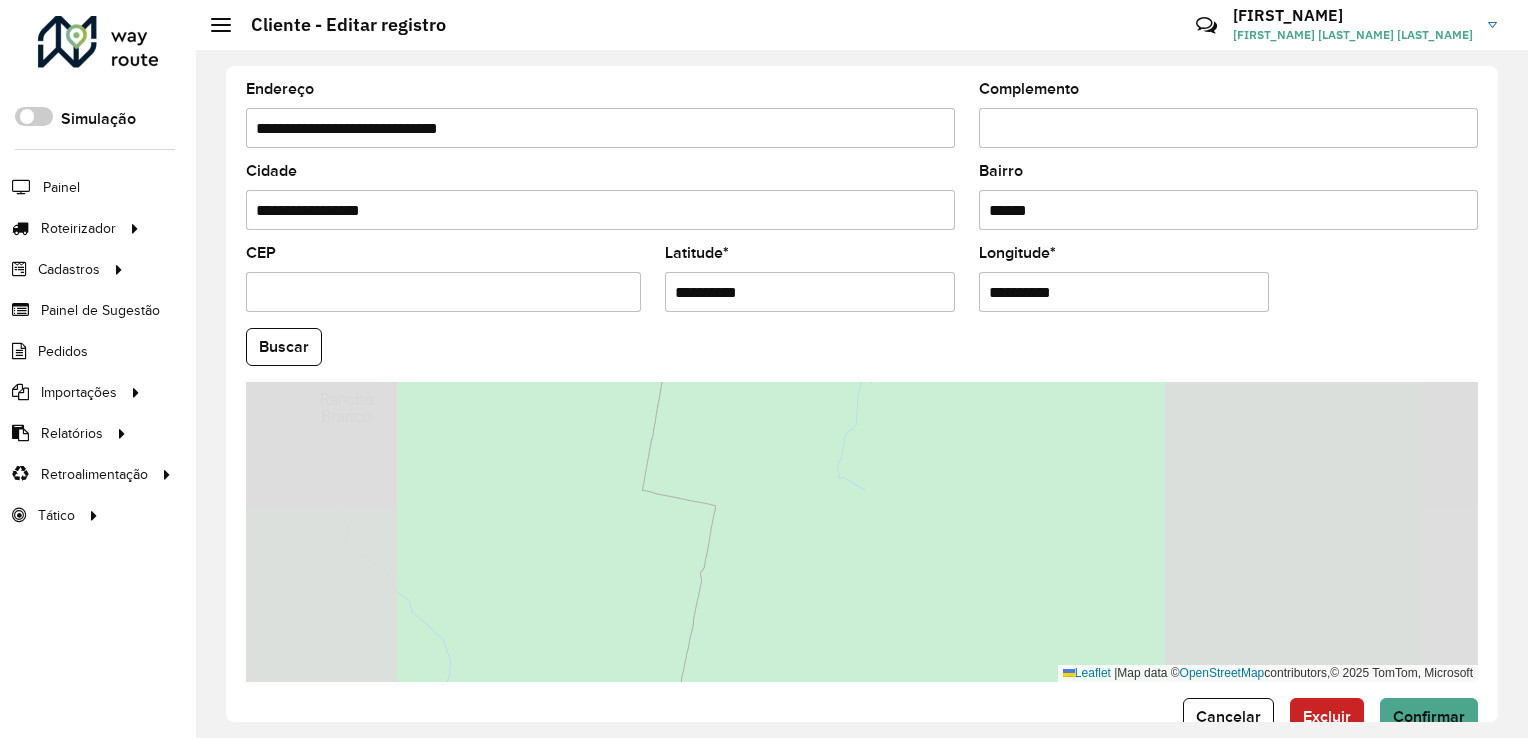 type on "**********" 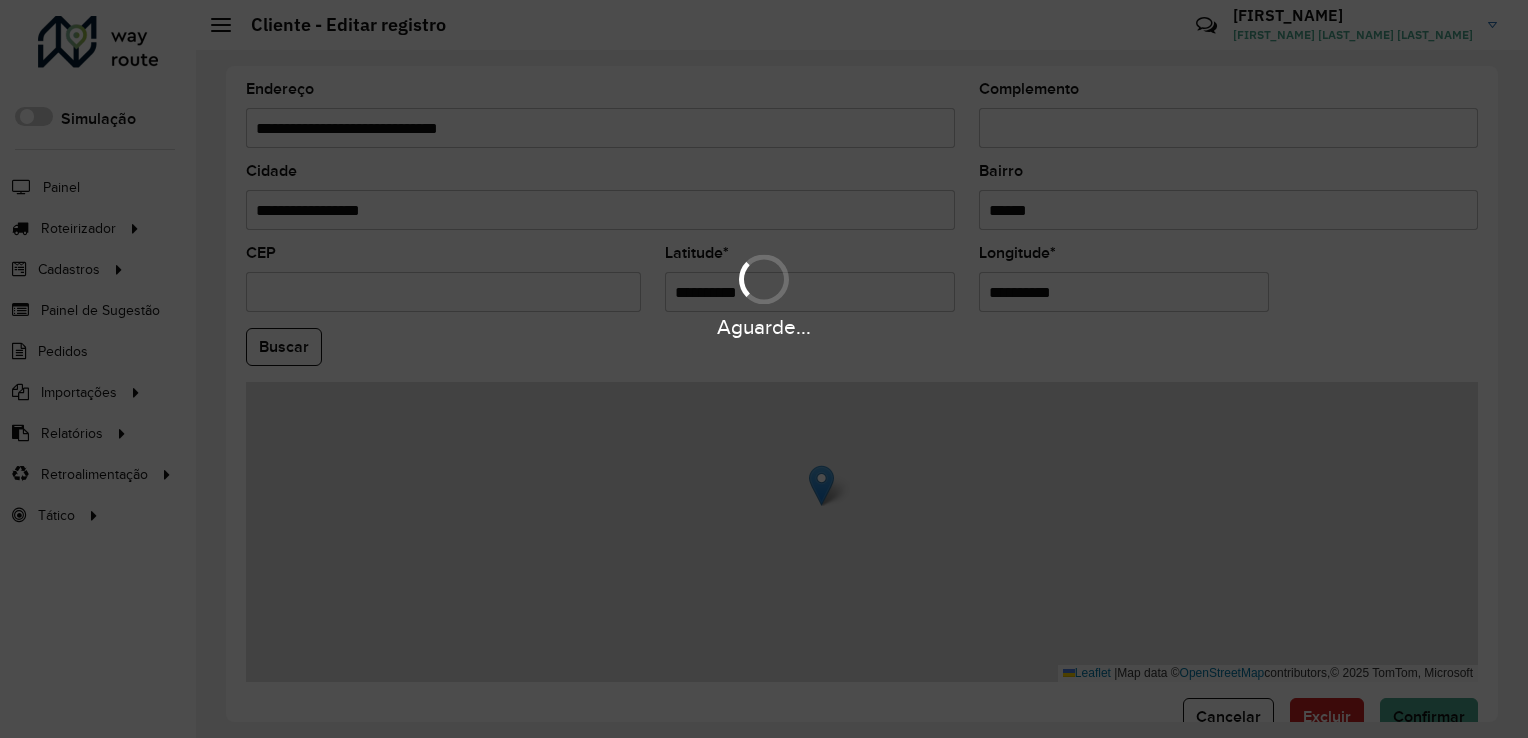 drag, startPoint x: 1040, startPoint y: 602, endPoint x: 783, endPoint y: 464, distance: 291.70703 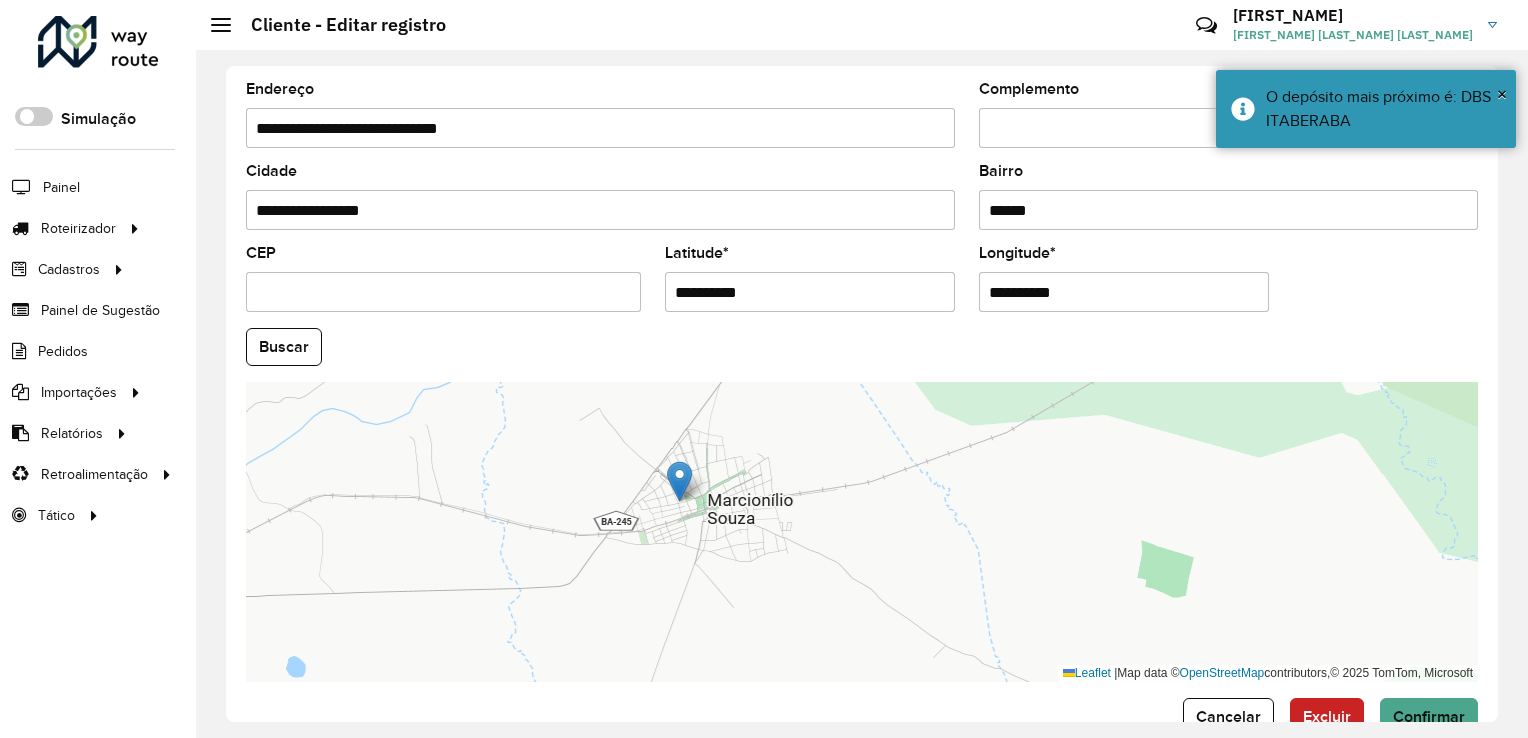 drag, startPoint x: 694, startPoint y: 498, endPoint x: 735, endPoint y: 558, distance: 72.67049 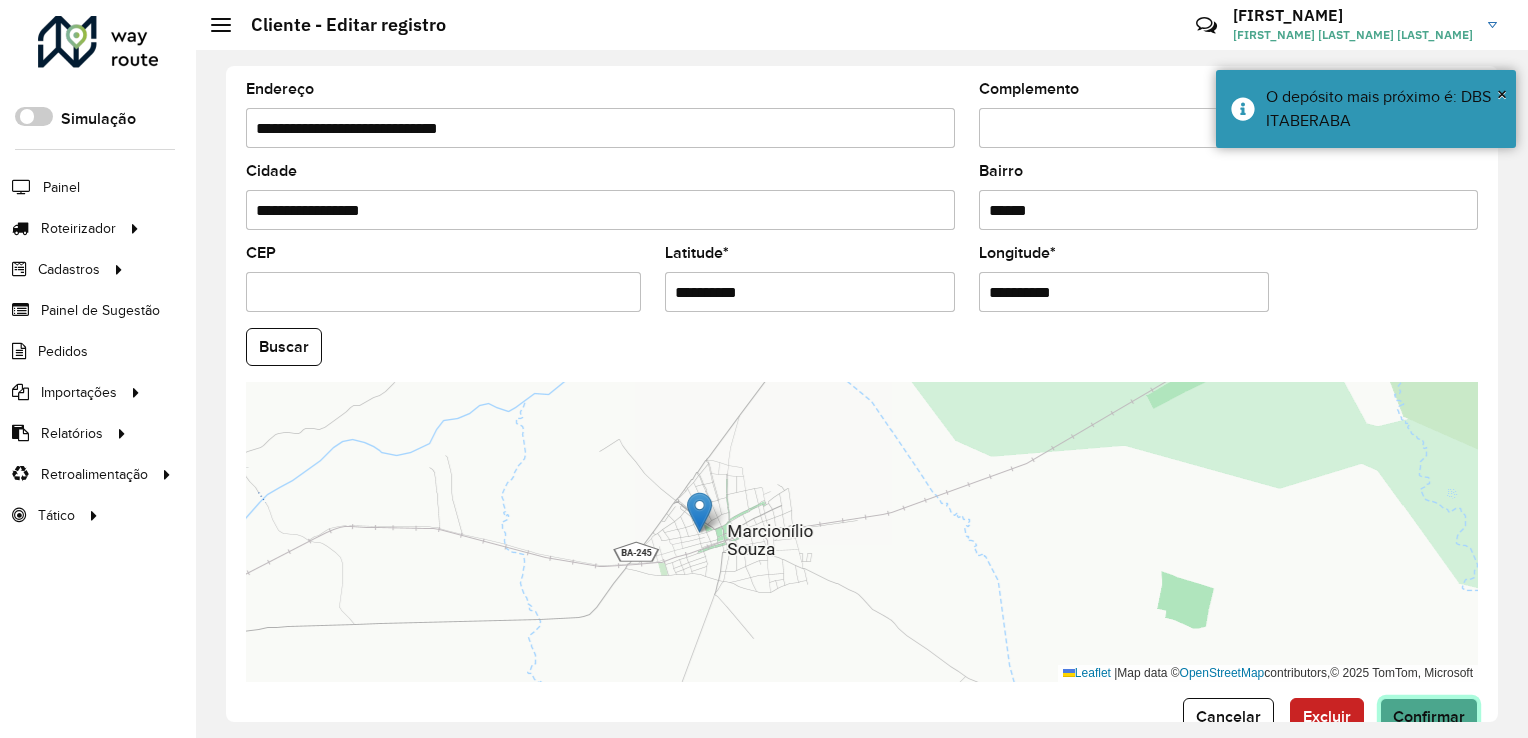 click on "Confirmar" 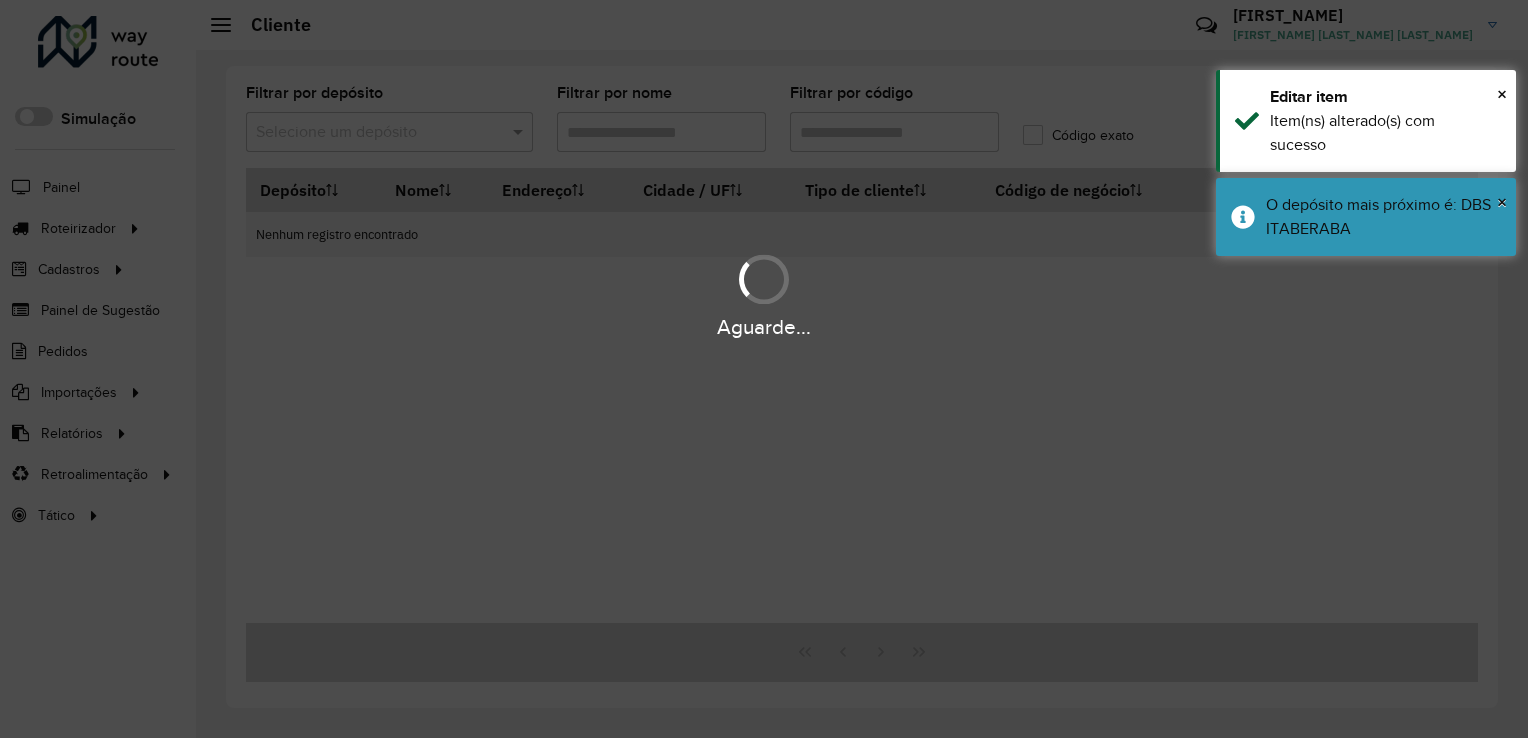 type on "****" 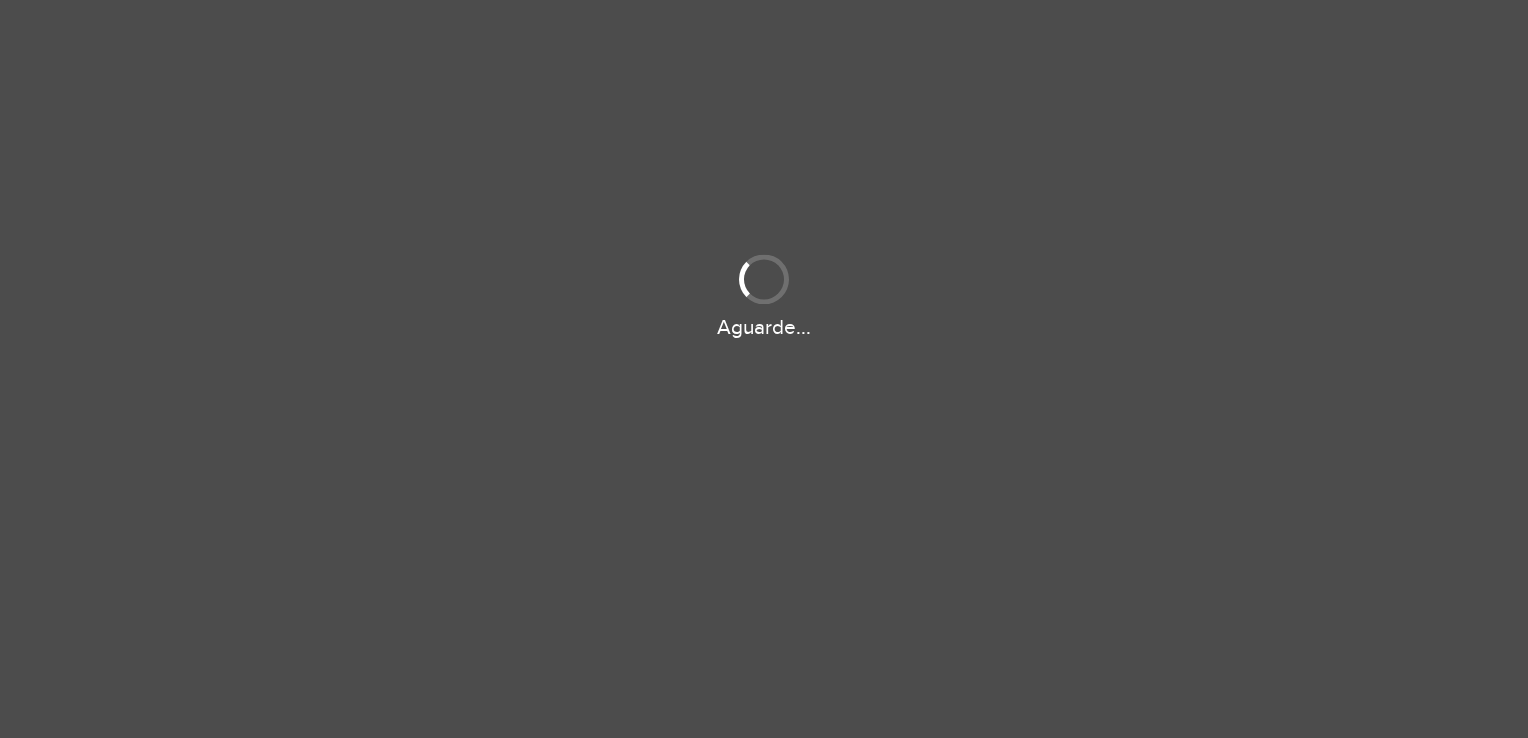 scroll, scrollTop: 0, scrollLeft: 0, axis: both 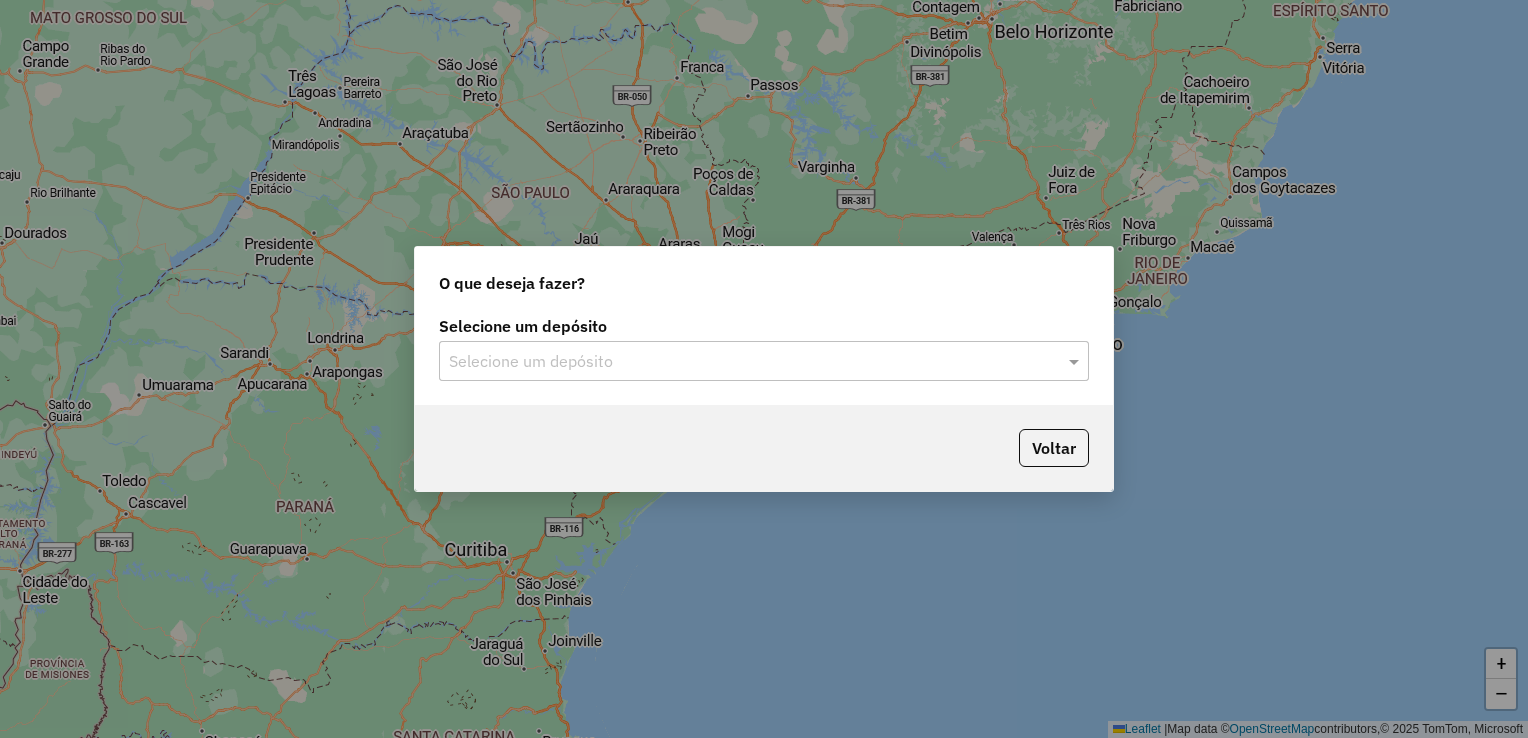 click 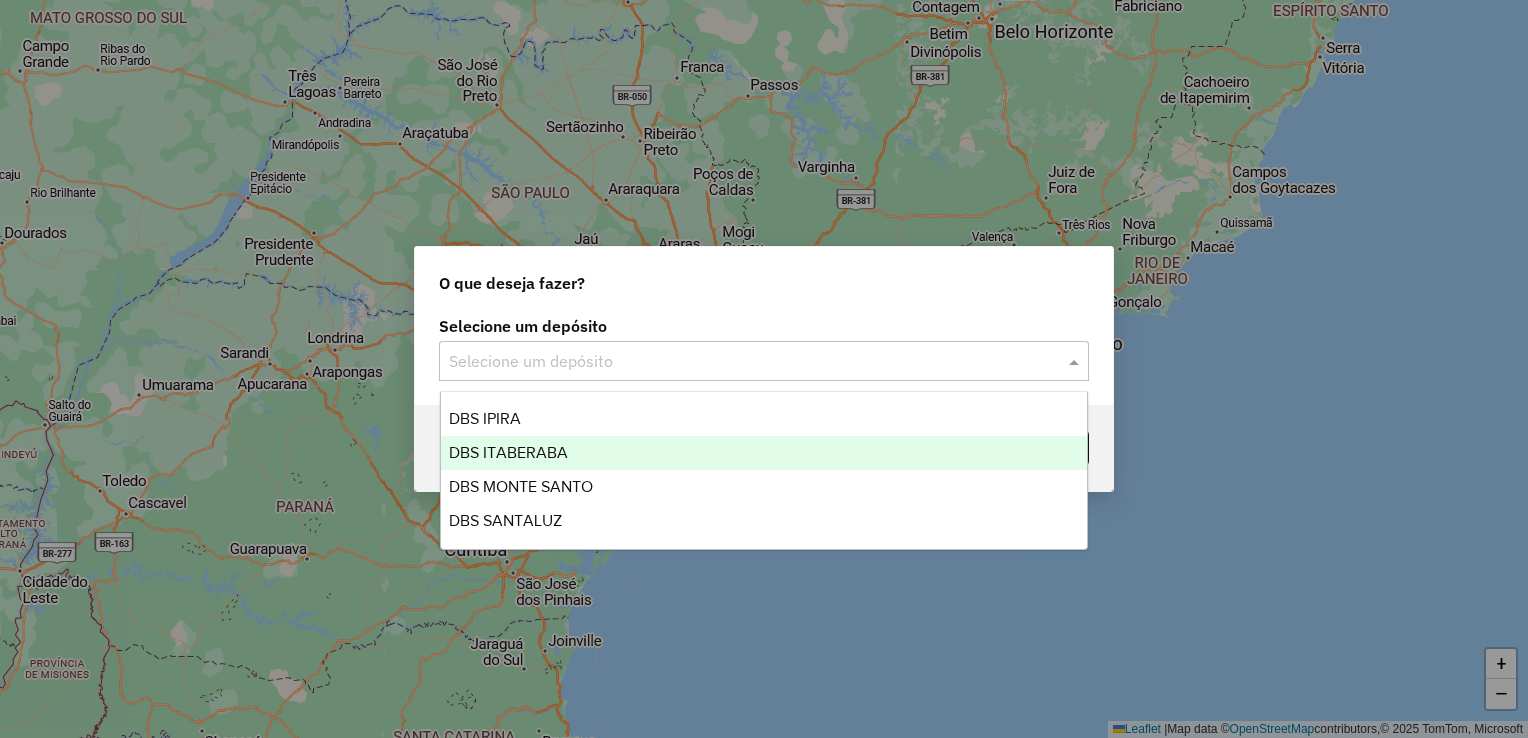 click on "DBS ITABERABA" at bounding box center [764, 453] 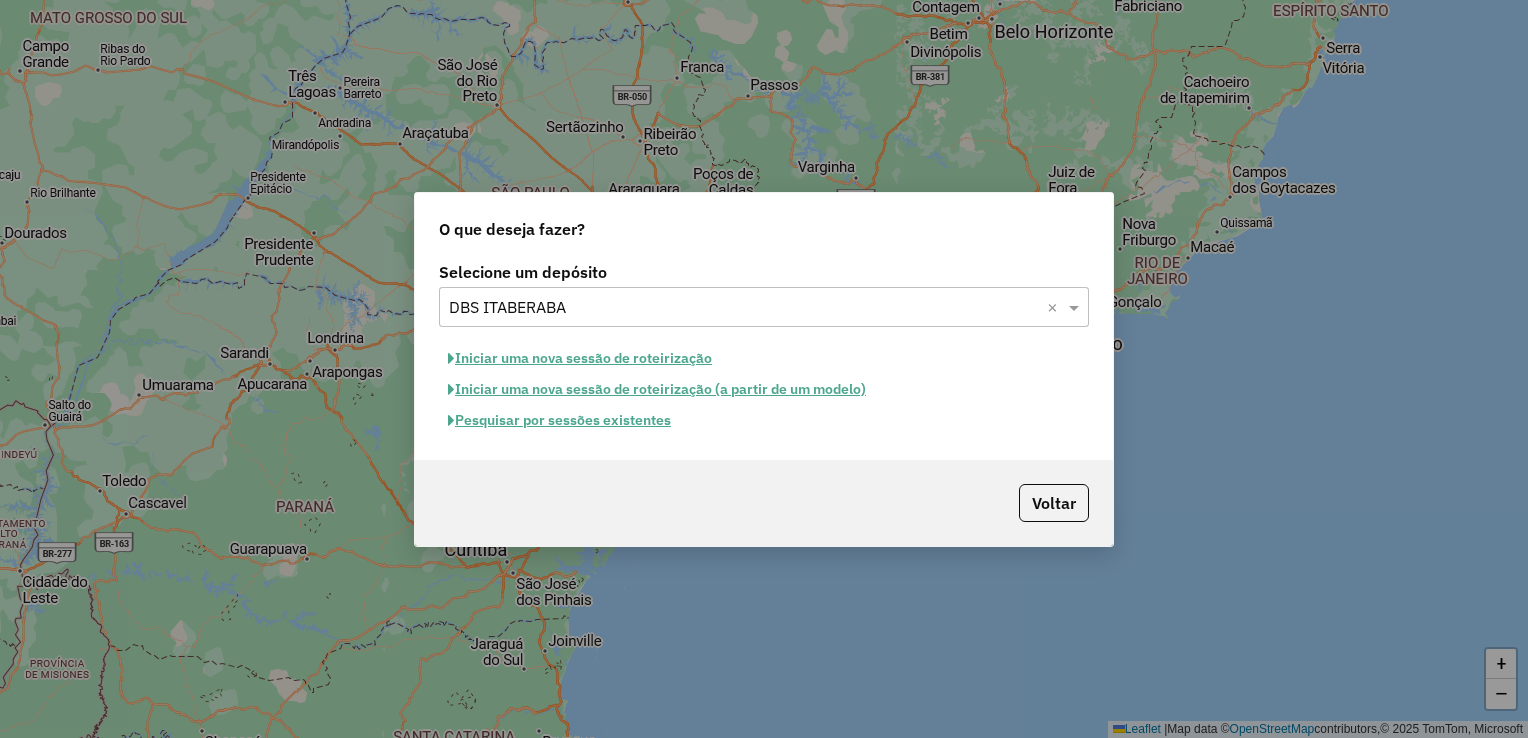click on "Pesquisar por sessões existentes" 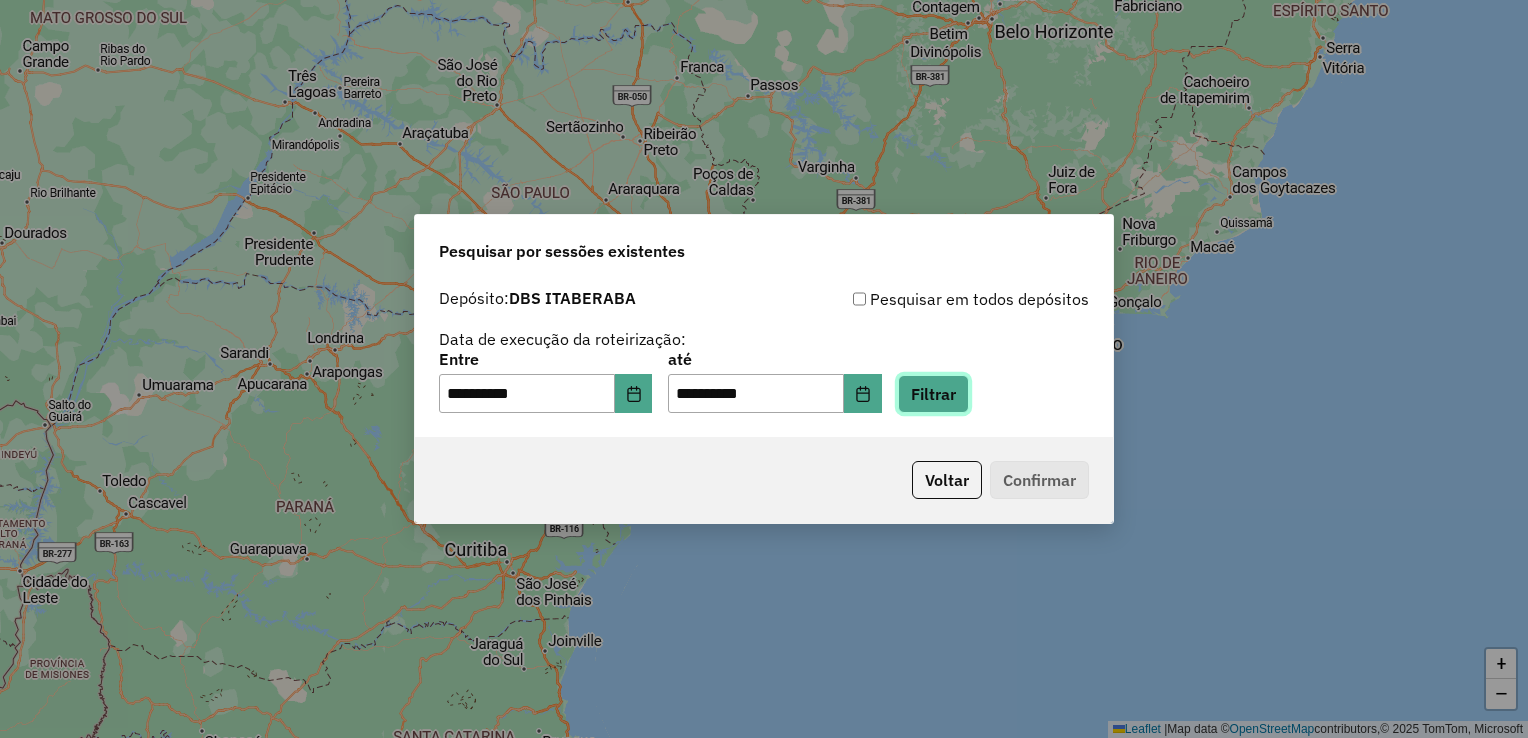 click on "Filtrar" 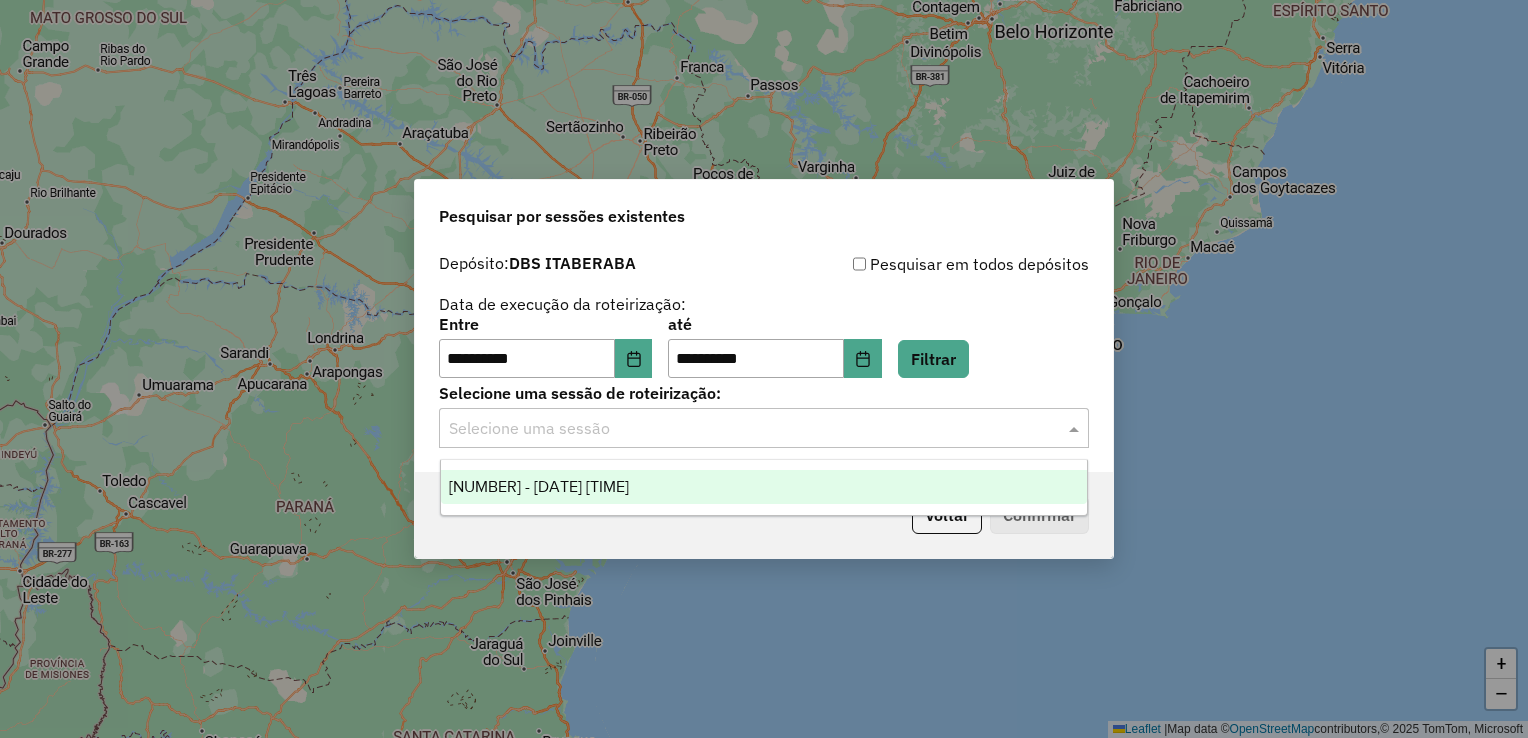 click 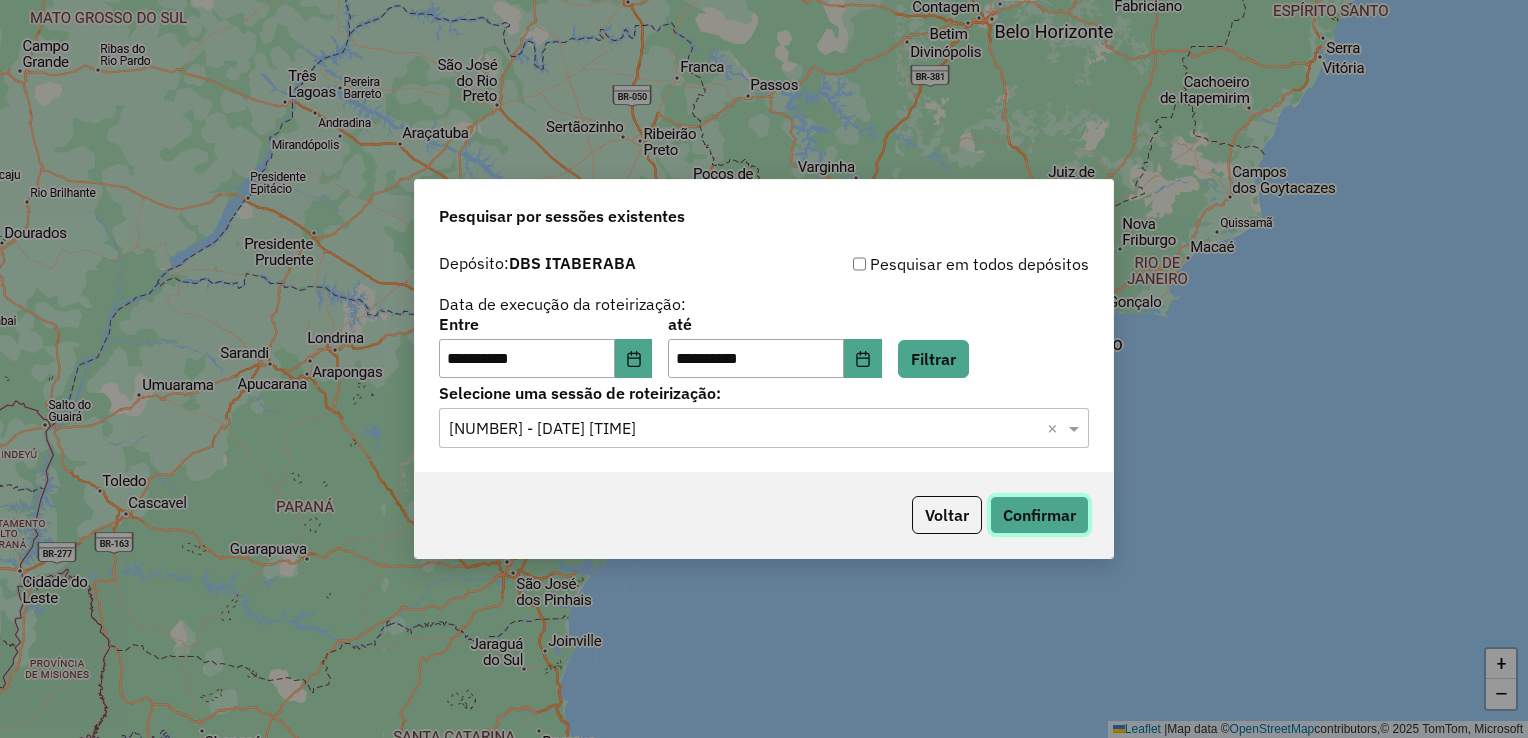 click on "Confirmar" 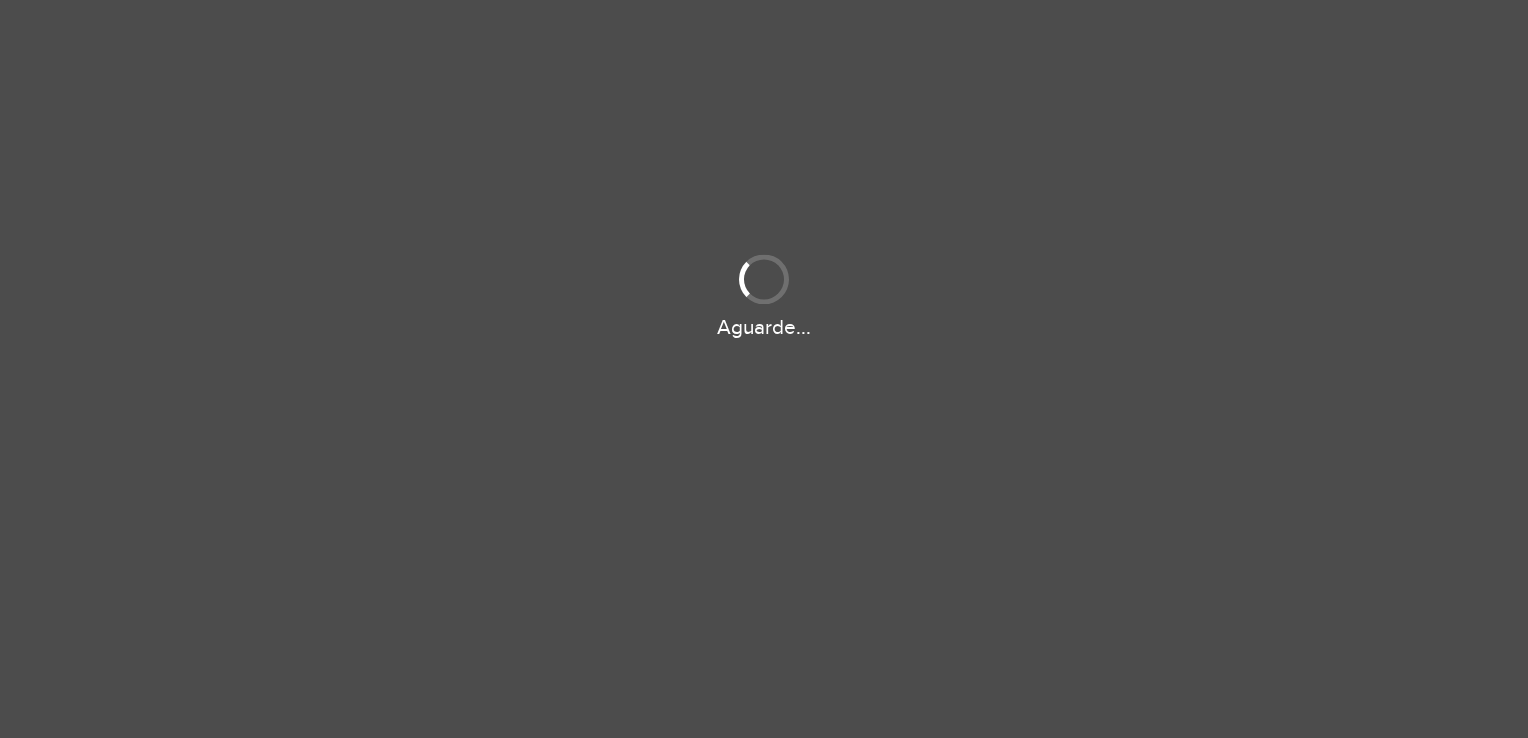 scroll, scrollTop: 0, scrollLeft: 0, axis: both 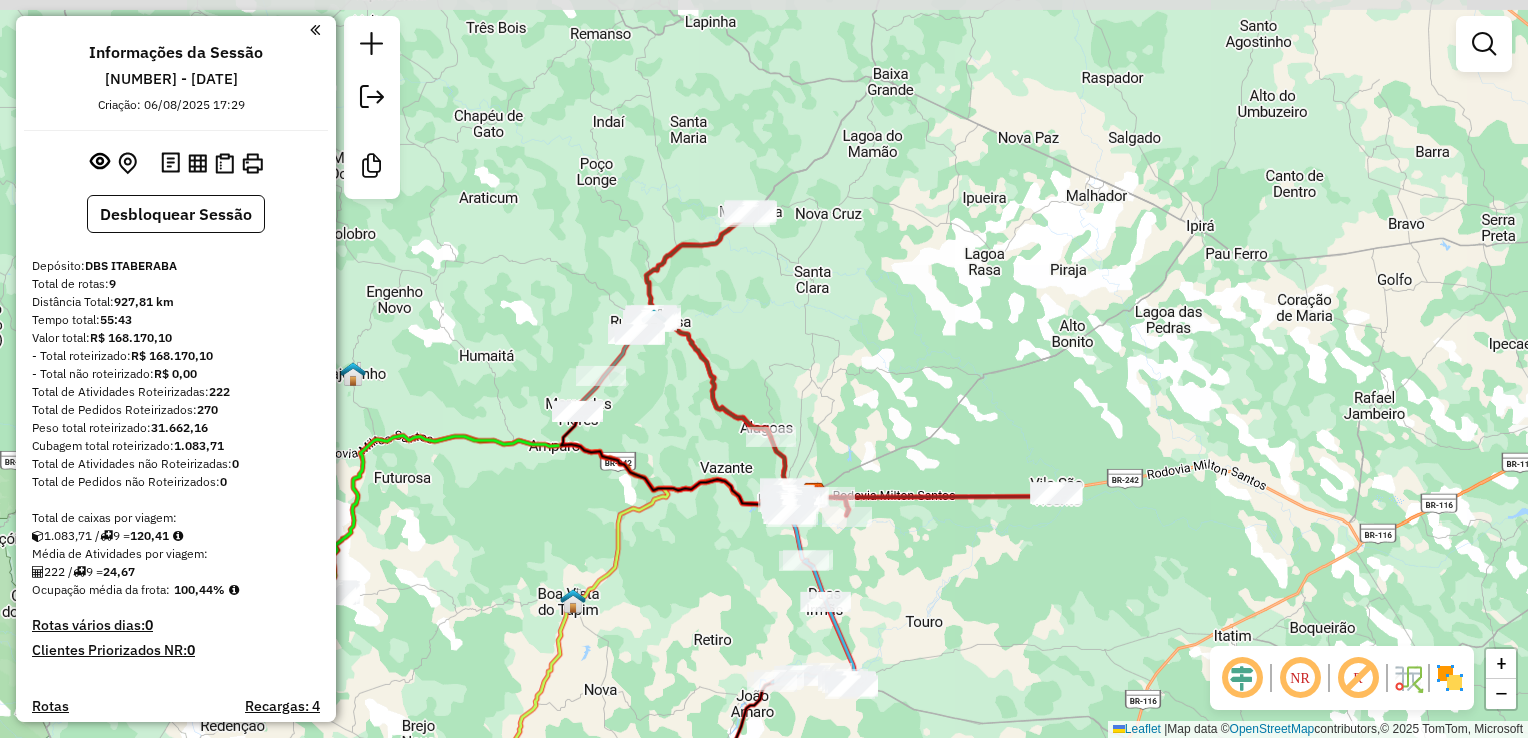 drag, startPoint x: 644, startPoint y: 440, endPoint x: 576, endPoint y: 530, distance: 112.80071 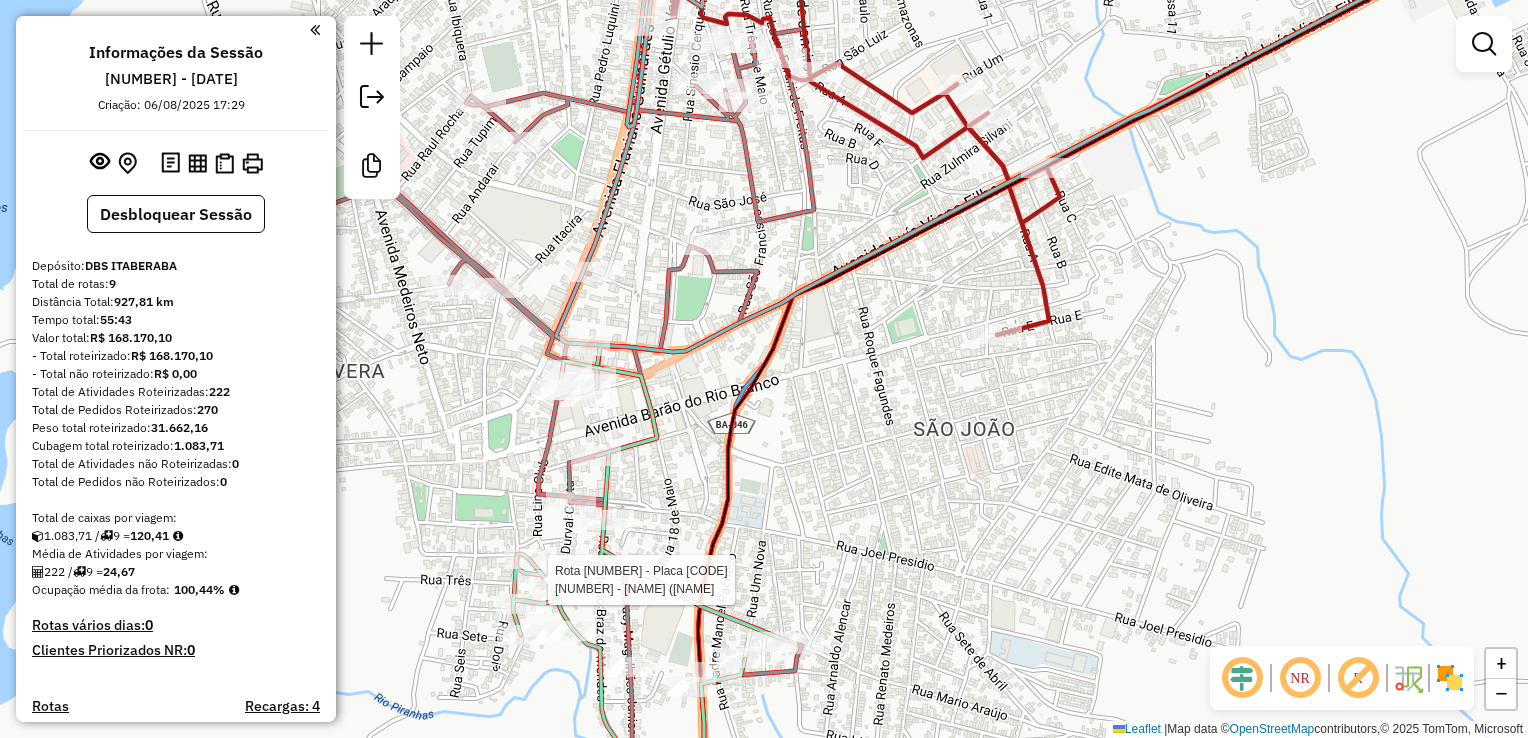 select on "**********" 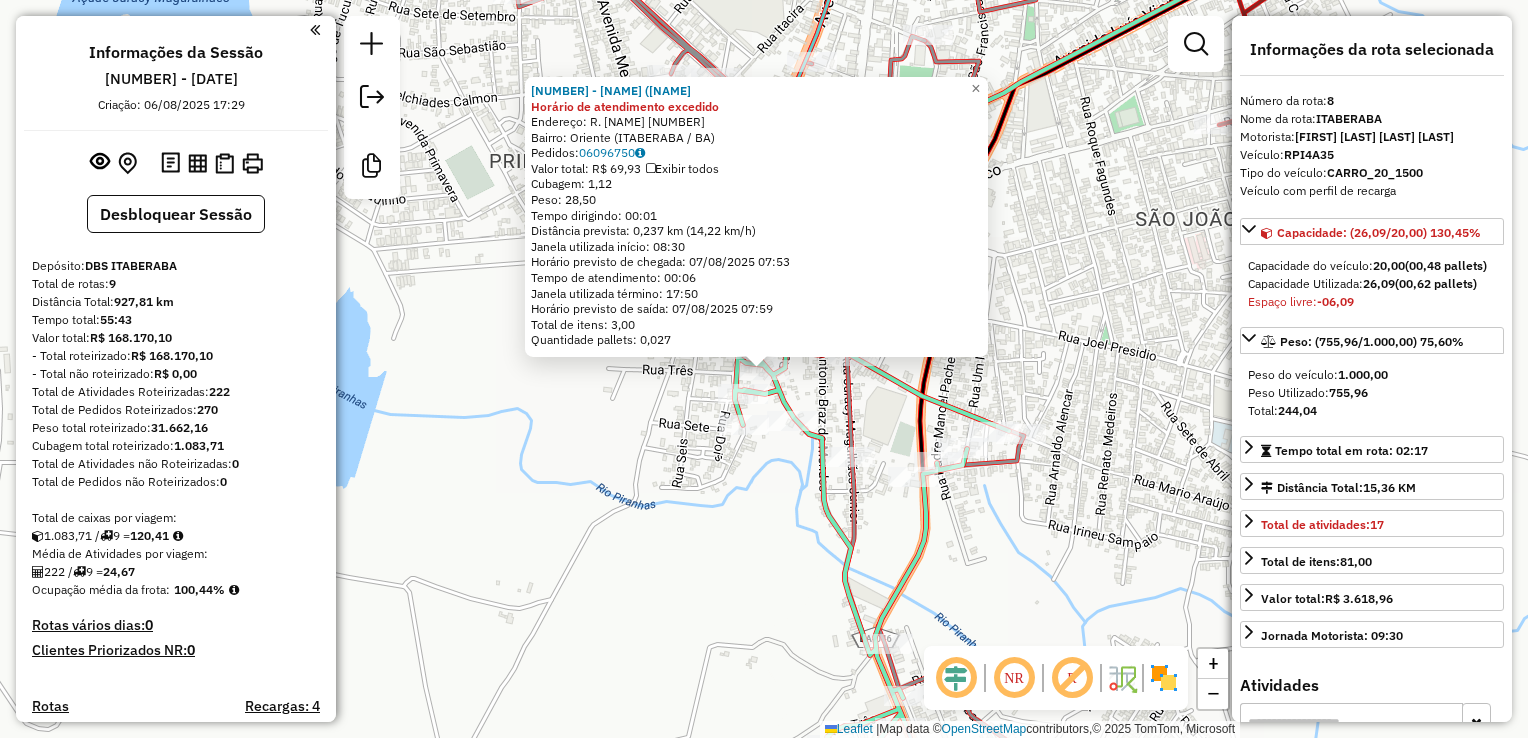 scroll, scrollTop: 1042, scrollLeft: 0, axis: vertical 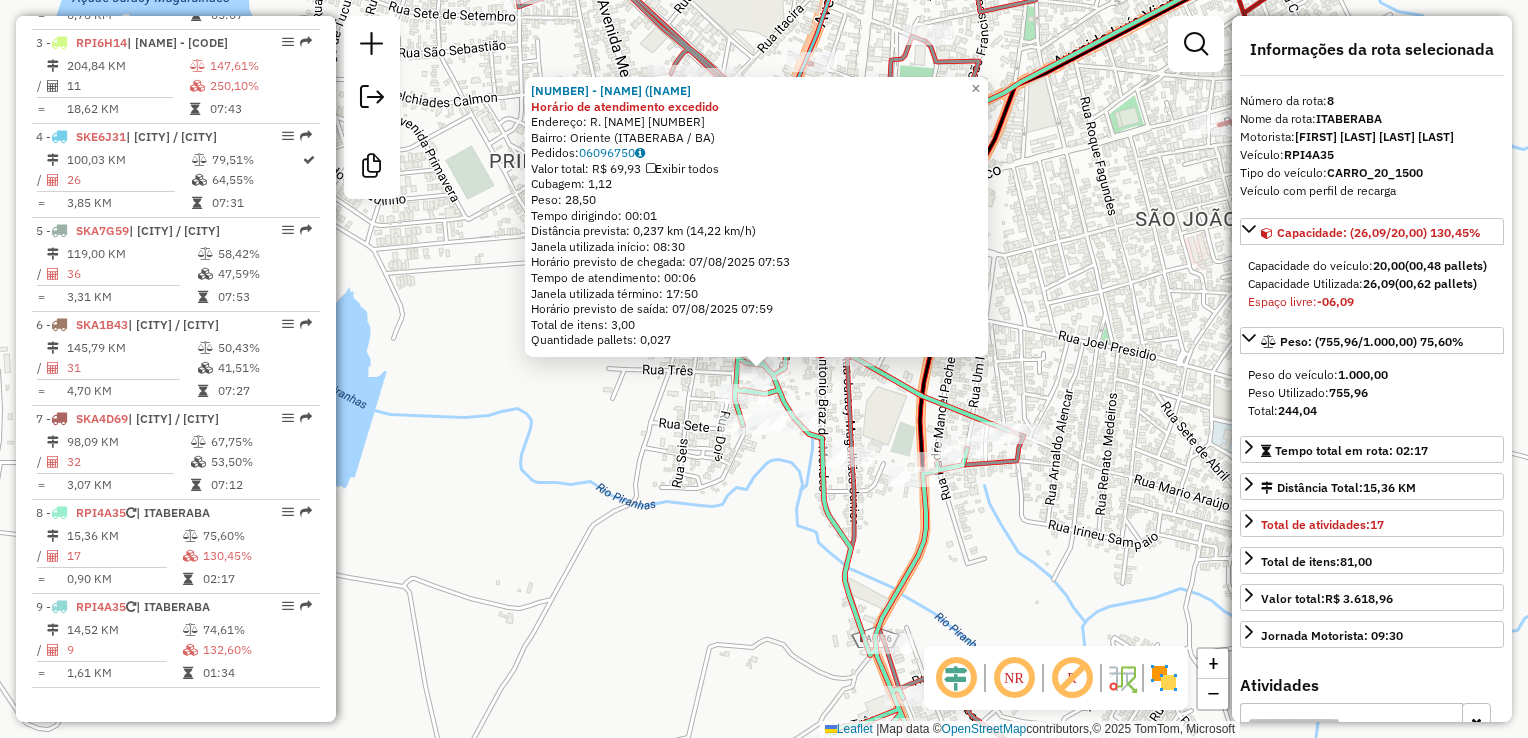 click on "Rota [NUMBER] - Placa [CODE]  [NUMBER] - [NAME] ([NAME] [NUMBER] - [NAME] ([NAME] Horário de atendimento excedido  Endereço:  R. [NAME] [NUMBER]   Bairro: [NAME] ([CITY] / [STATE])   Pedidos:  [NUMBER]   Valor total: R$ [NUMBER]   Exibir todos   Cubagem: [NUMBER]  Peso: [NUMBER]  Tempo dirigindo: [TIME]   Distância prevista: [NUMBER] km ([NUMBER] km/h)   Janela utilizada início: [TIME]   Horário previsto de chegada: [DATE] [TIME]   Tempo de atendimento: [TIME]   Janela utilizada término: [TIME]   Horário previsto de saída: [DATE] [TIME]   Total de itens: [NUMBER]   Quantidade pallets: [NUMBER]  × Janela de atendimento Grade de atendimento Capacidade Transportadoras Veículos Cliente Pedidos  Rotas Selecione os dias de semana para filtrar as janelas de atendimento  Seg   Ter   Qua   Qui   Sex   Sáb   Dom  Informe o período da janela de atendimento: De: Até:  Filtrar exatamente a janela do cliente  Considerar janela de atendimento padrão  Selecione os dias de semana para filtrar as grades de atendimento  Seg   Ter   Qua" 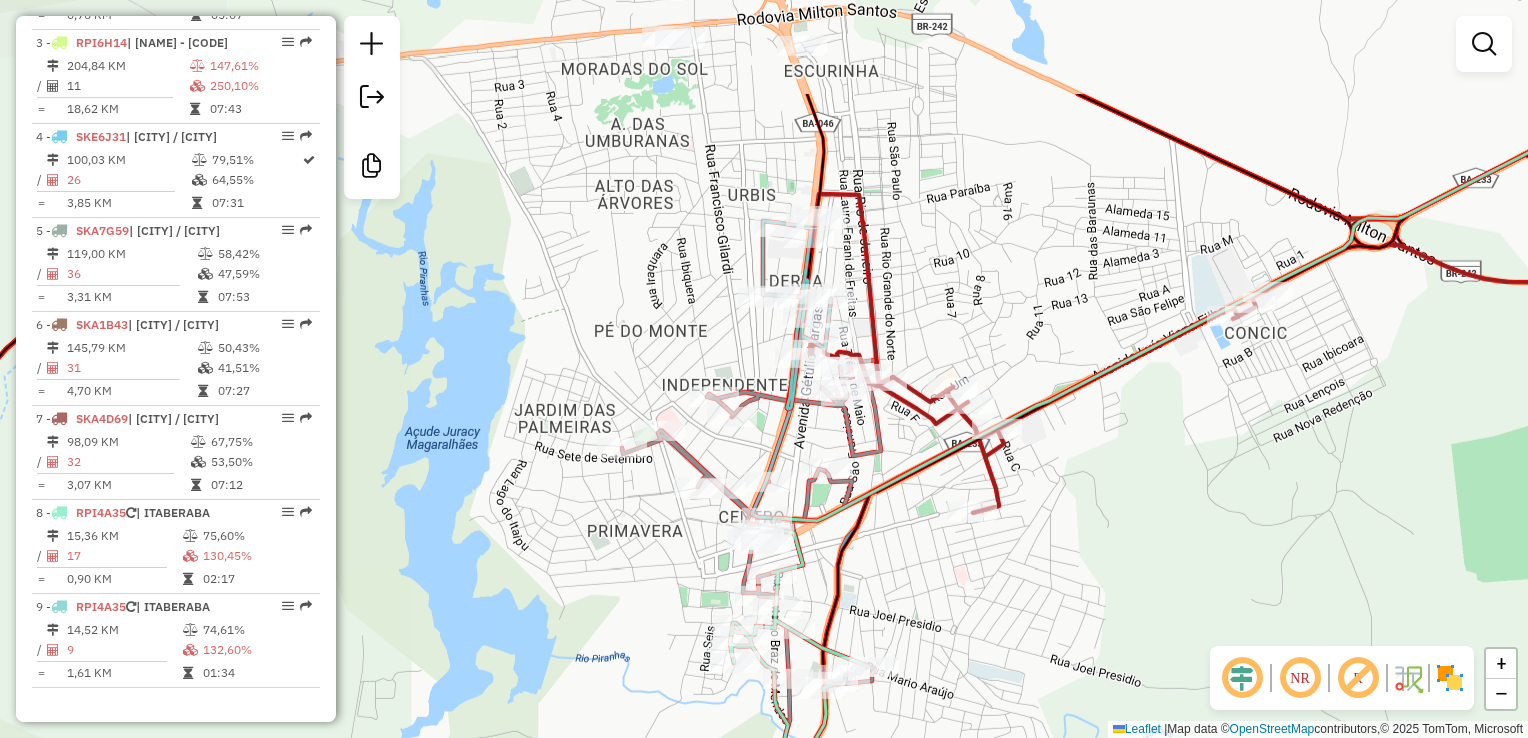 drag, startPoint x: 960, startPoint y: 406, endPoint x: 890, endPoint y: 561, distance: 170.07352 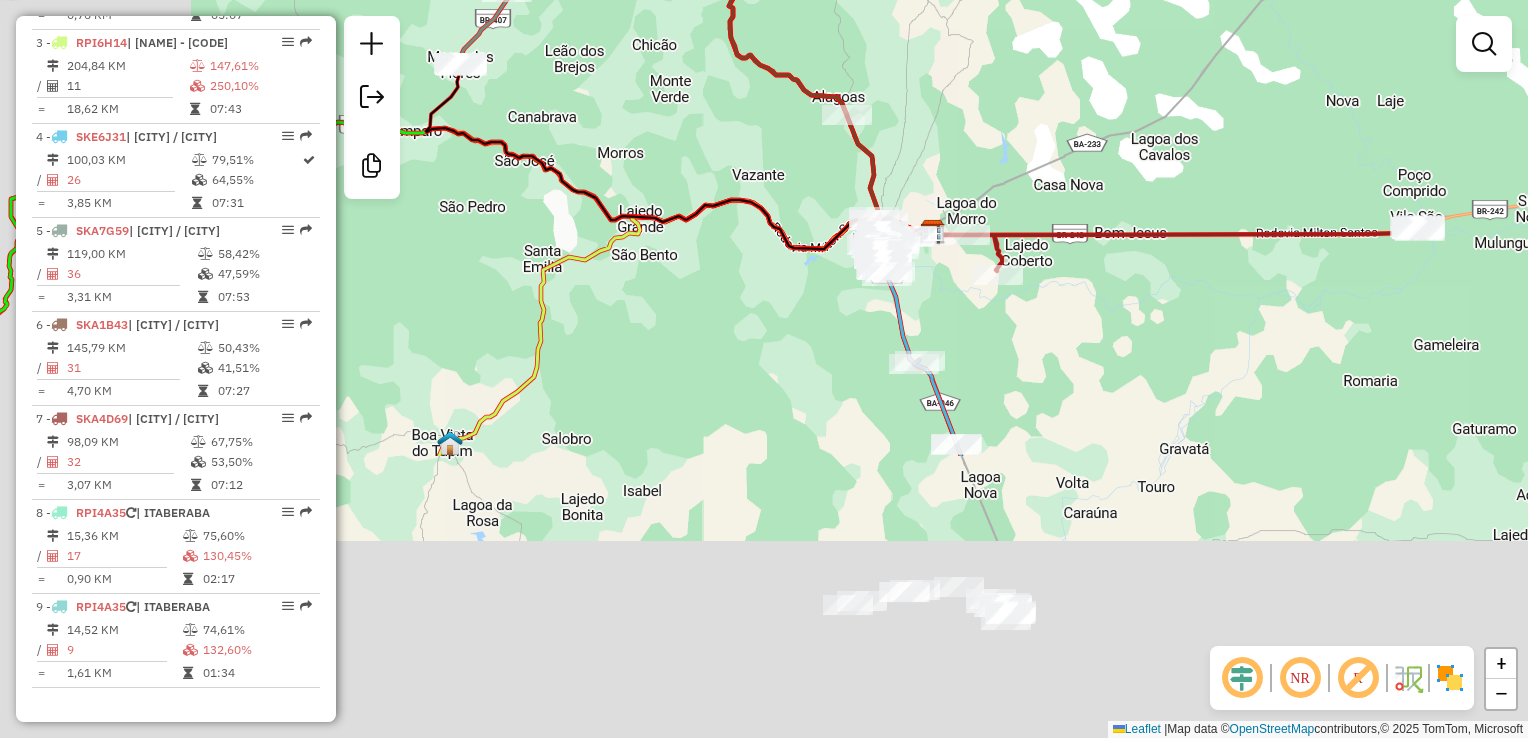drag, startPoint x: 692, startPoint y: 658, endPoint x: 752, endPoint y: 302, distance: 361.02078 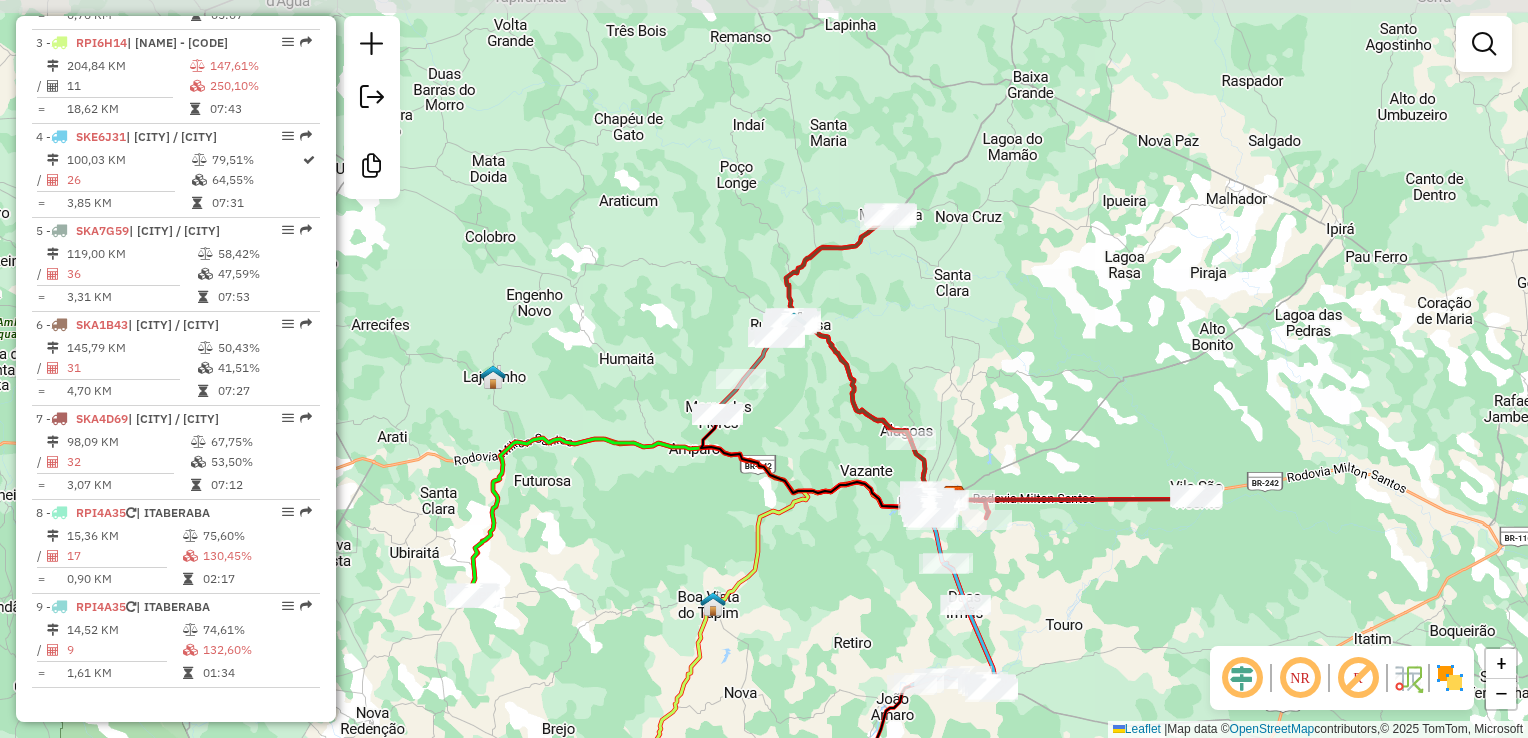 drag, startPoint x: 750, startPoint y: 450, endPoint x: 864, endPoint y: 635, distance: 217.30394 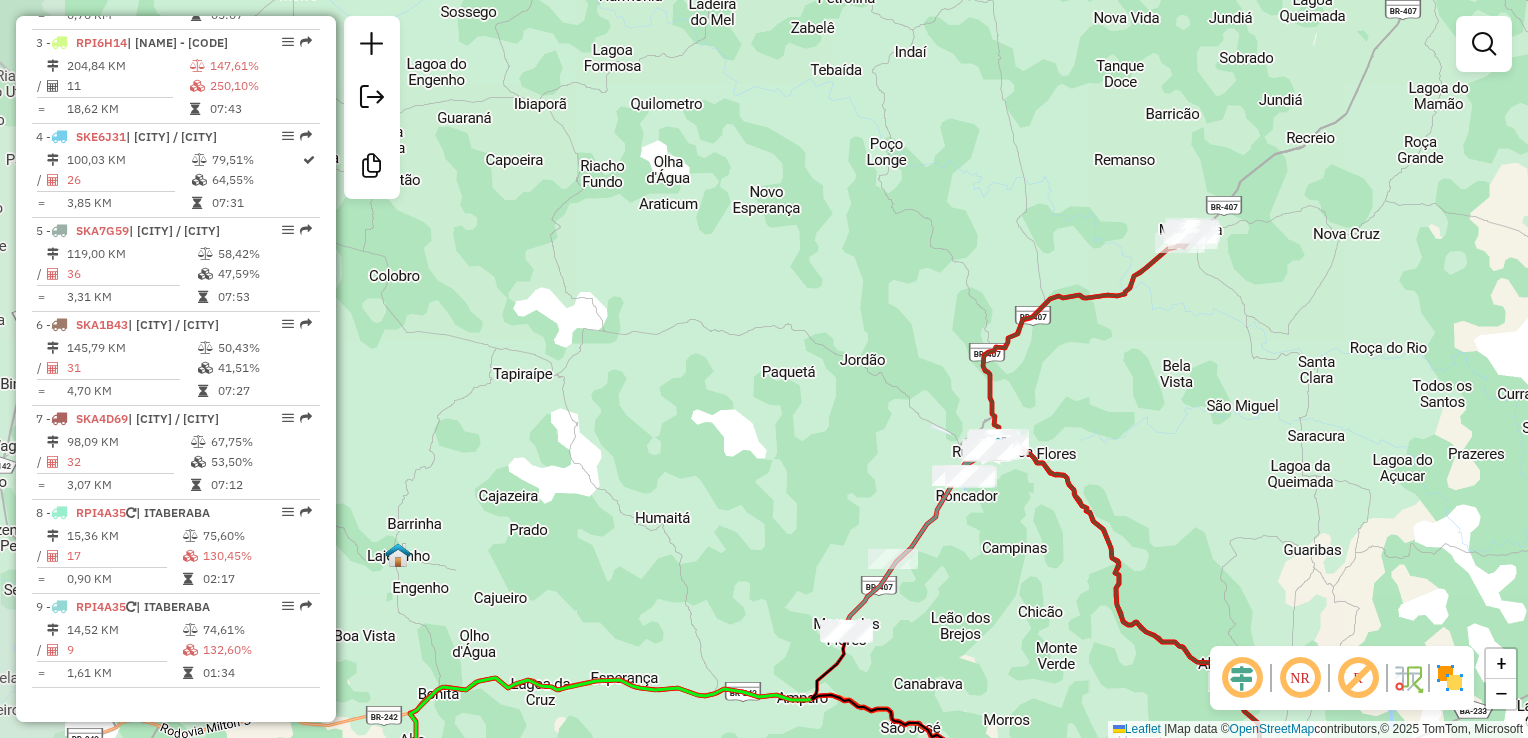 drag, startPoint x: 968, startPoint y: 582, endPoint x: 981, endPoint y: 350, distance: 232.36394 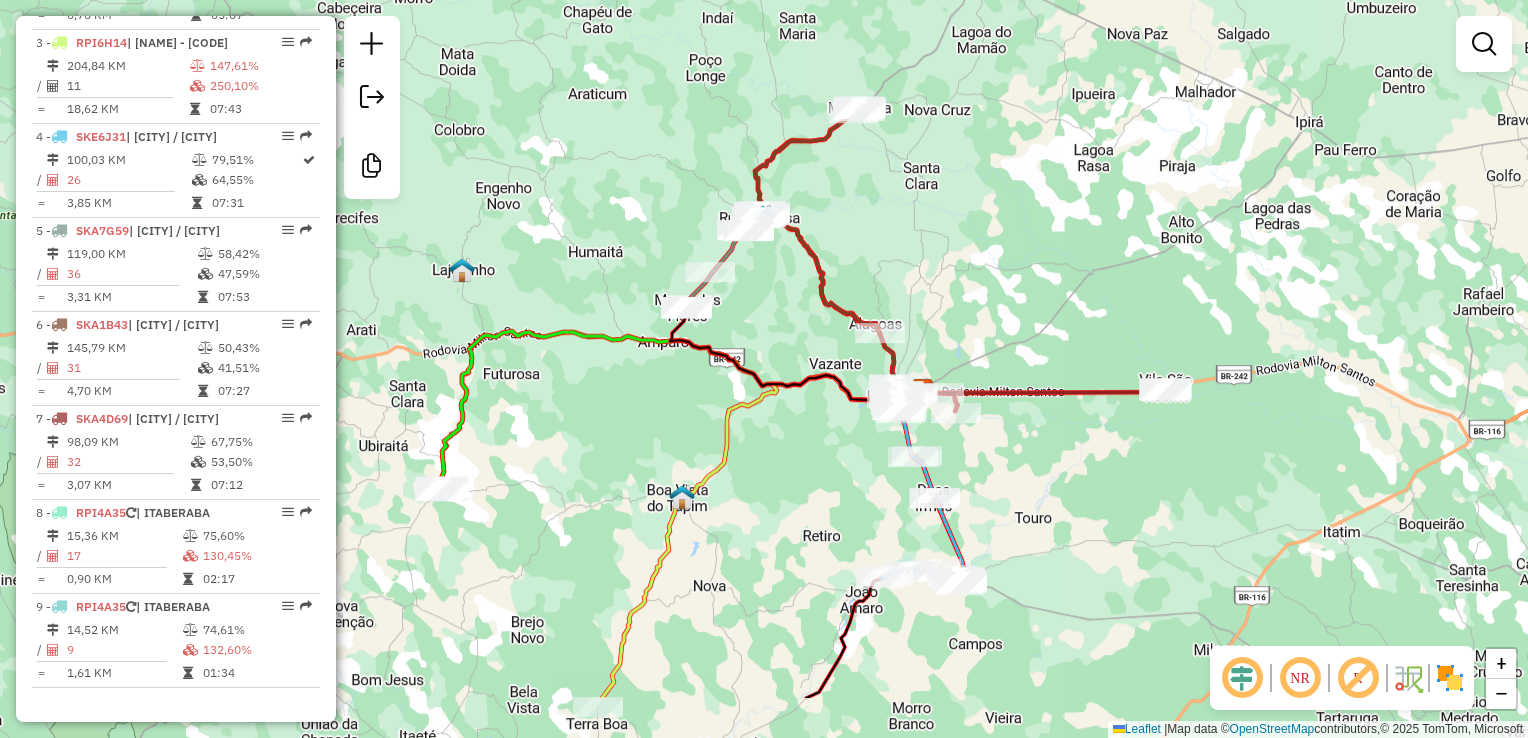 drag, startPoint x: 898, startPoint y: 560, endPoint x: 668, endPoint y: 445, distance: 257.14783 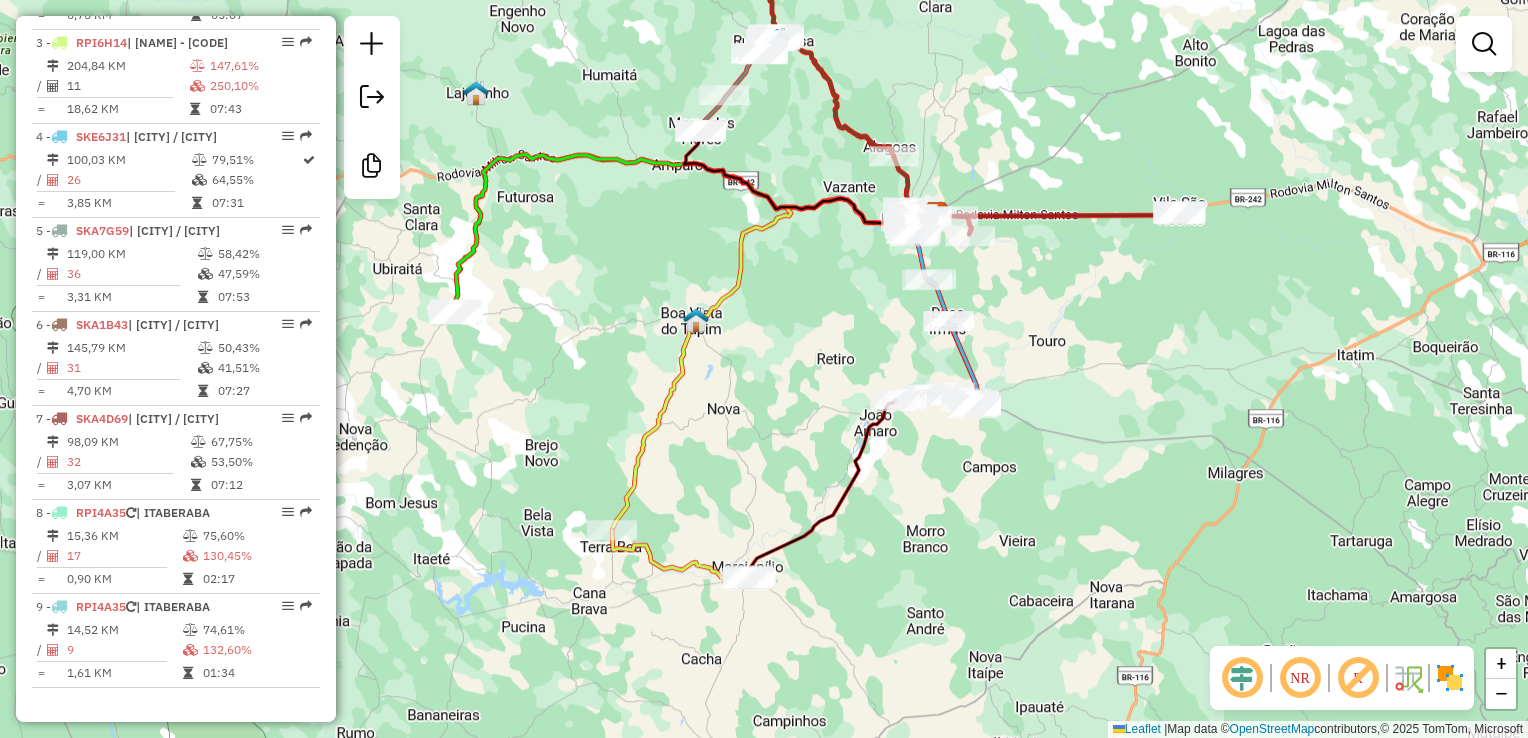 drag, startPoint x: 671, startPoint y: 387, endPoint x: 689, endPoint y: 248, distance: 140.16063 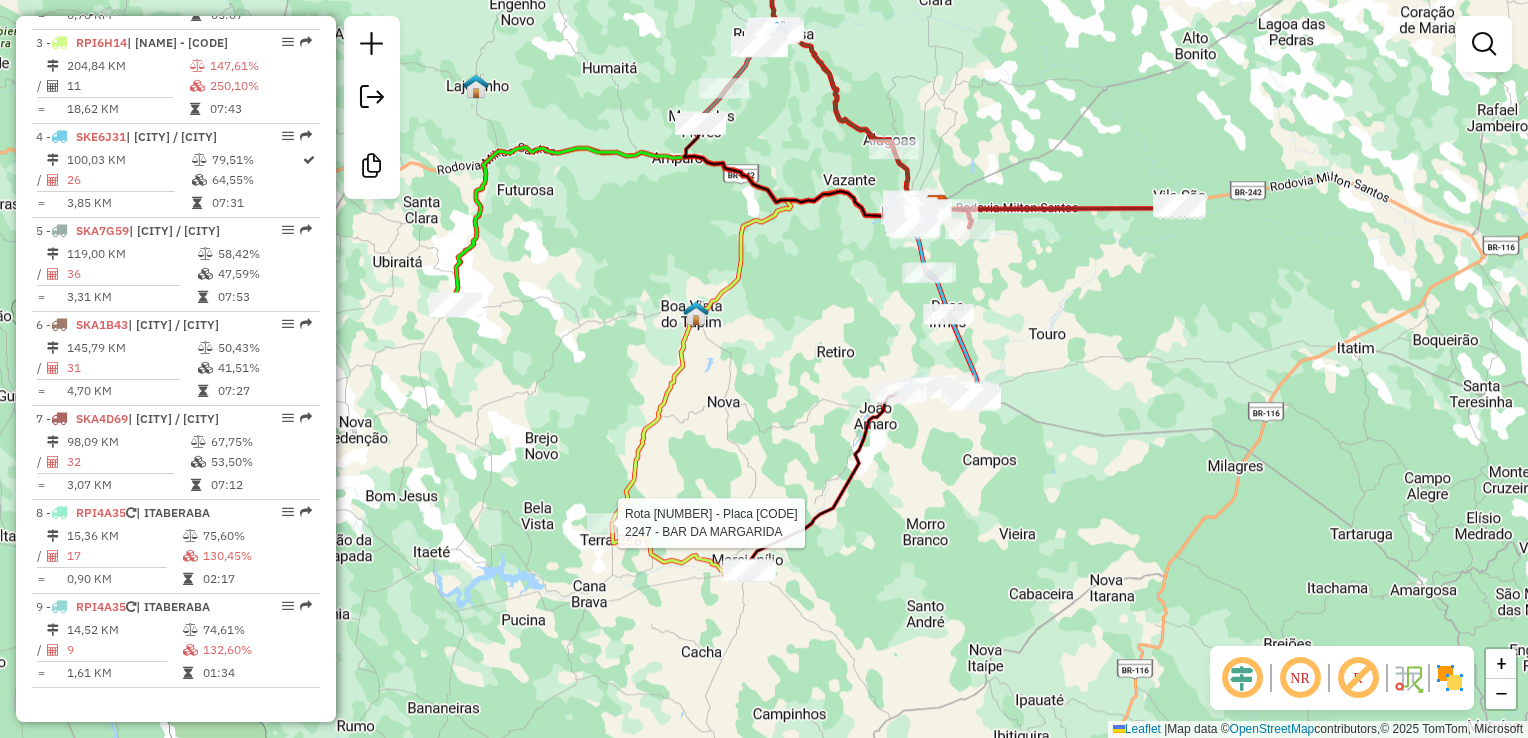 select on "**********" 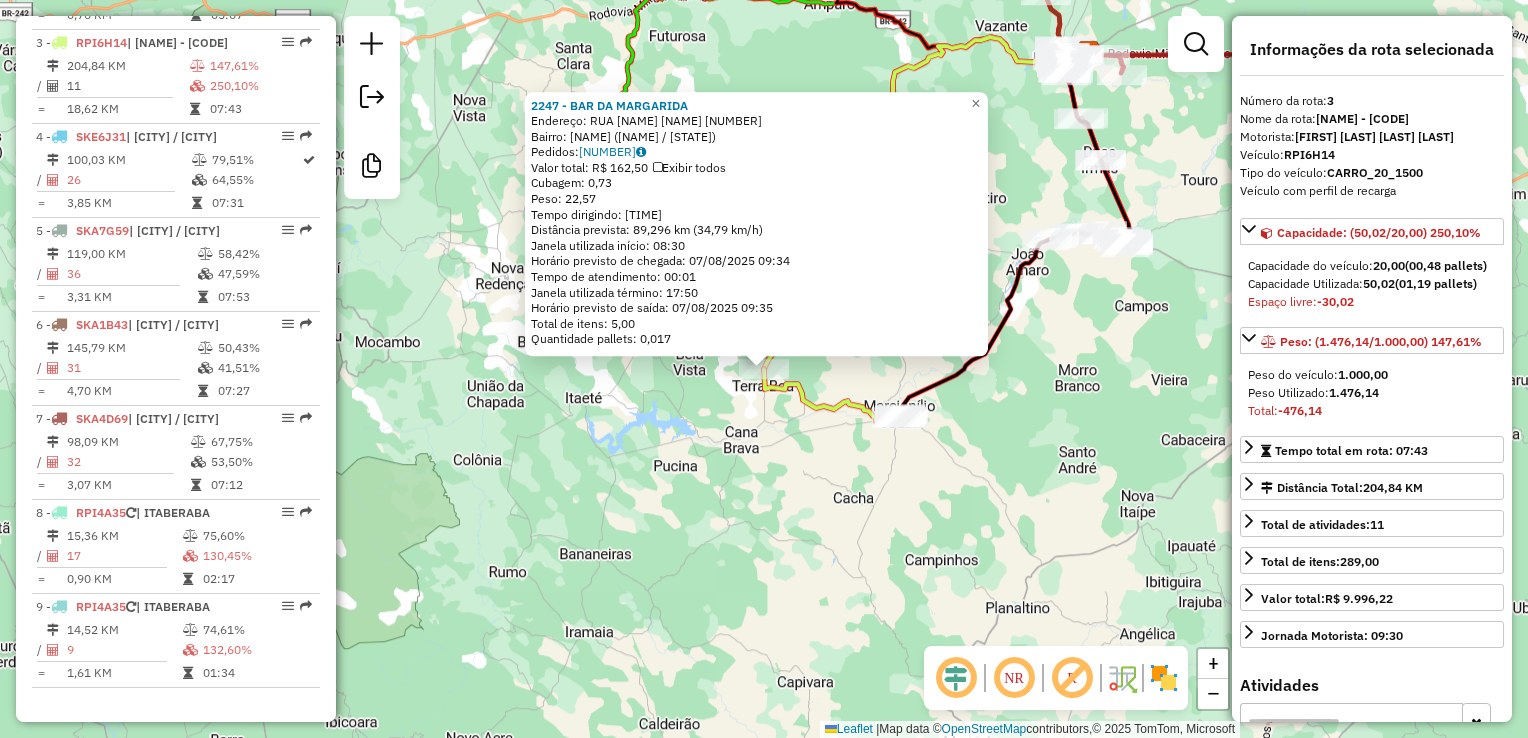scroll, scrollTop: 968, scrollLeft: 0, axis: vertical 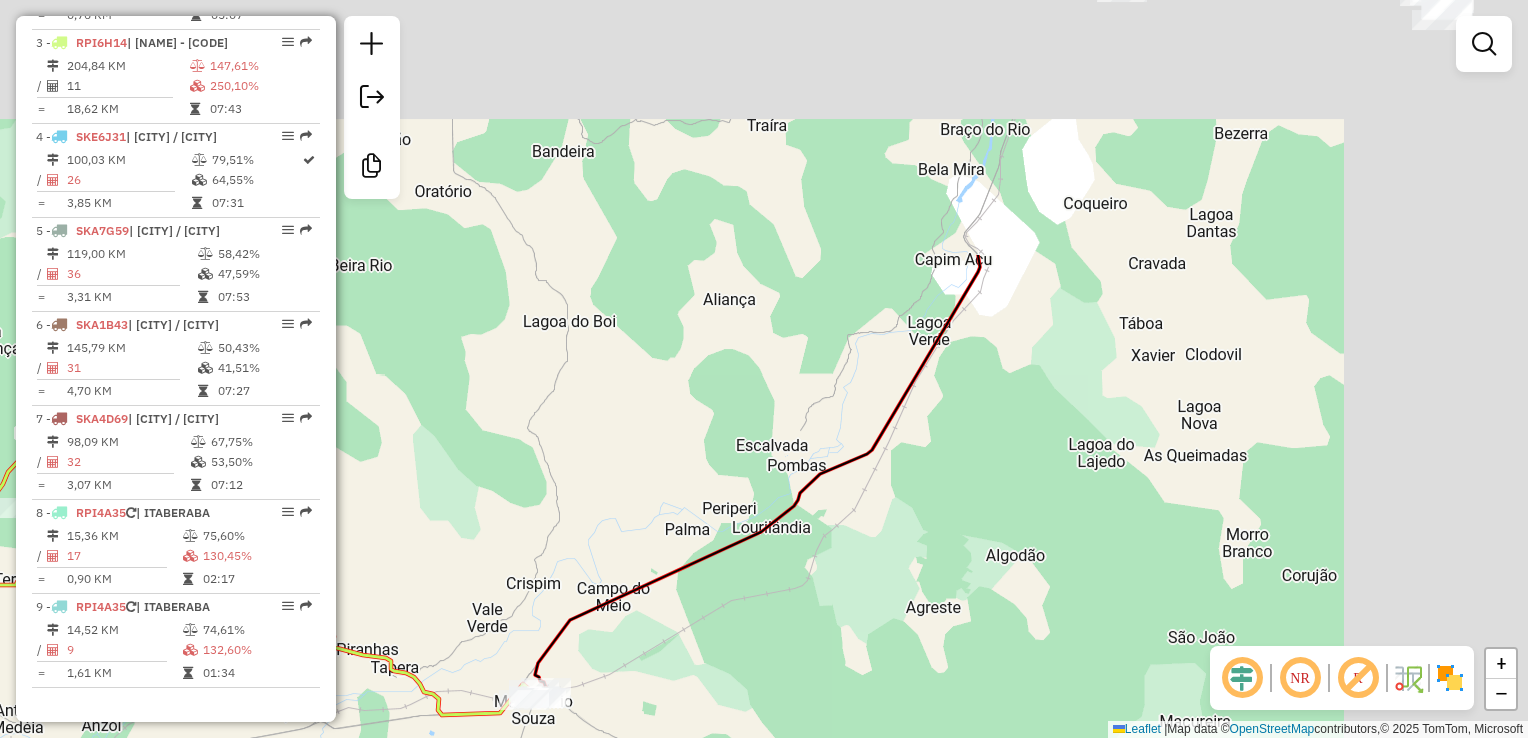 drag, startPoint x: 1068, startPoint y: 362, endPoint x: 812, endPoint y: 631, distance: 371.34485 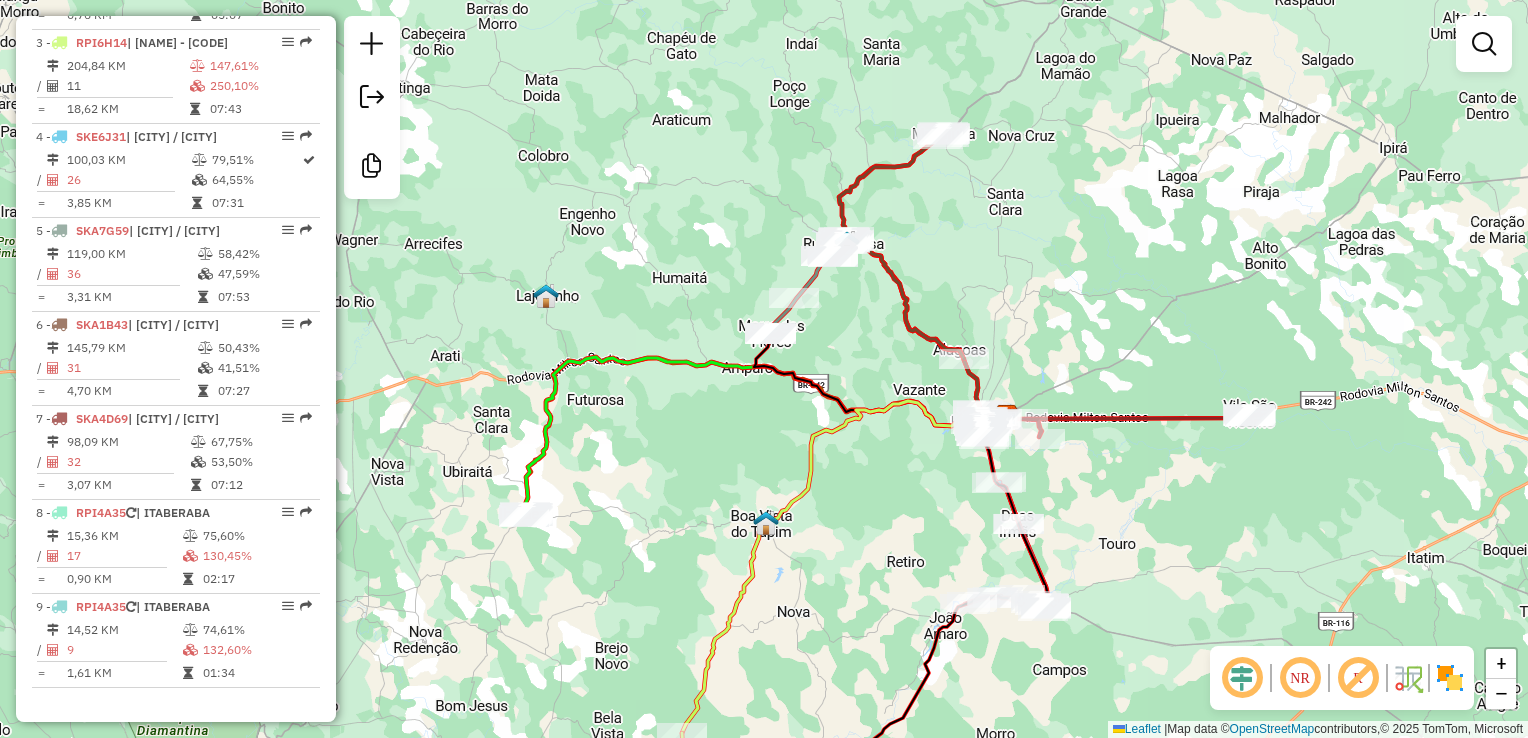 drag, startPoint x: 826, startPoint y: 473, endPoint x: 852, endPoint y: 641, distance: 170 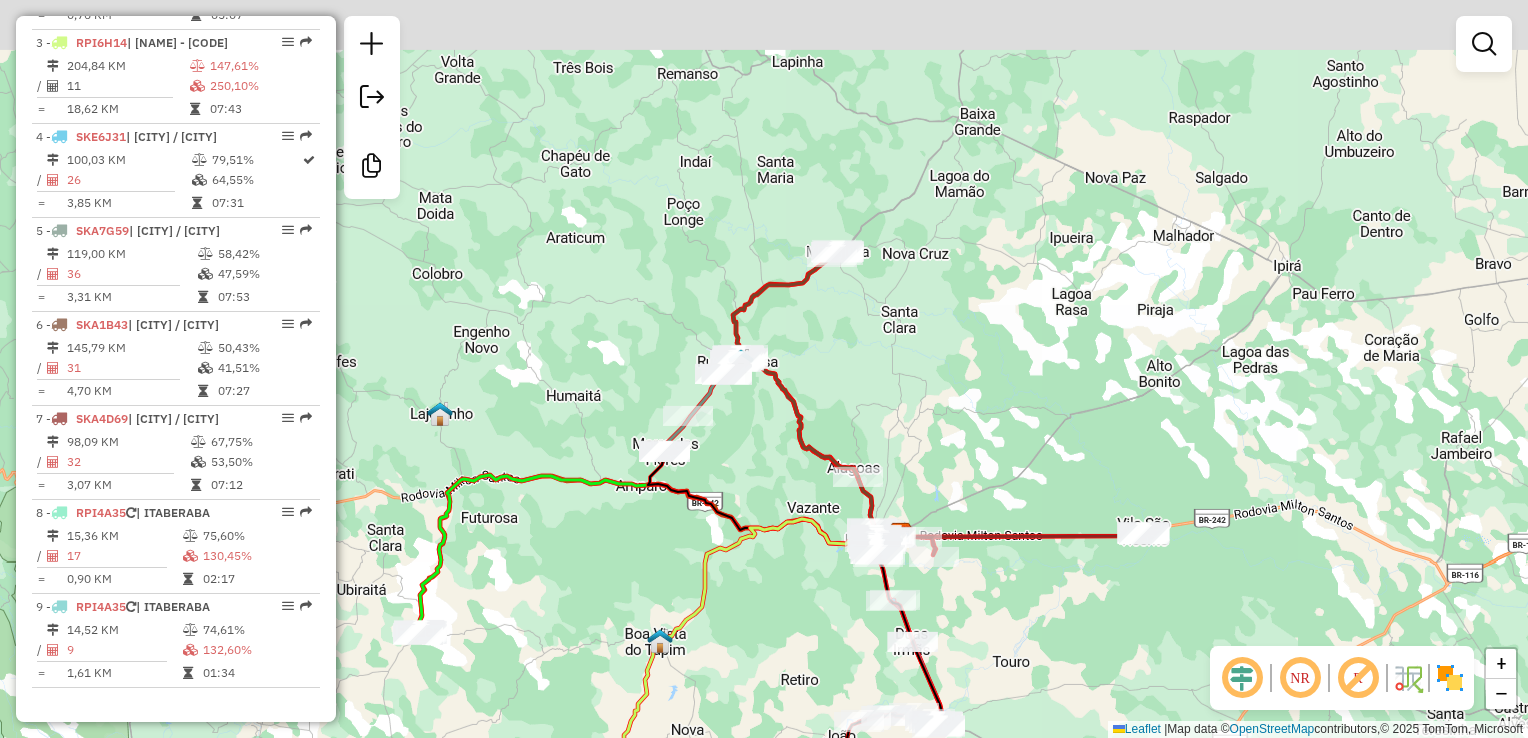 drag, startPoint x: 748, startPoint y: 468, endPoint x: 623, endPoint y: 589, distance: 173.97127 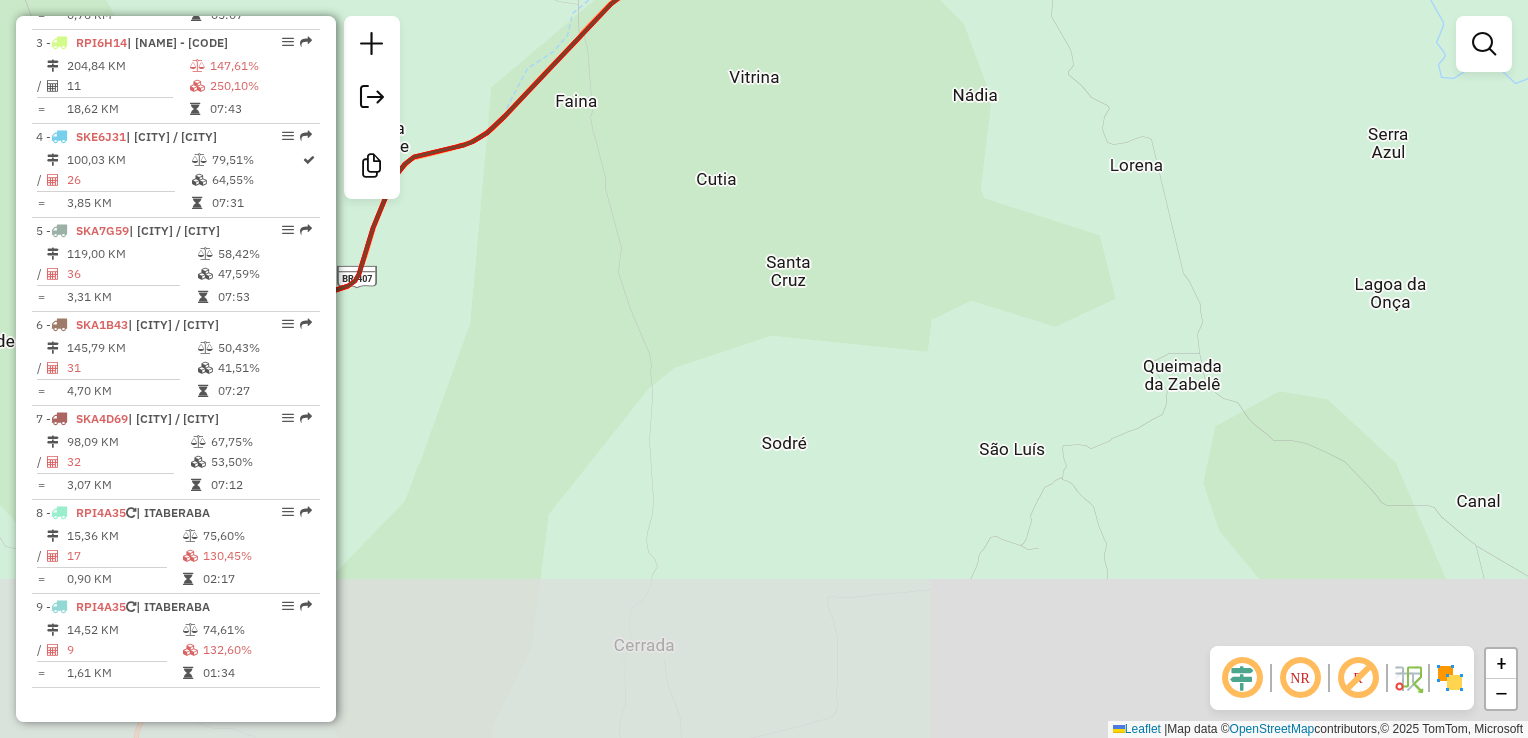 drag, startPoint x: 609, startPoint y: 568, endPoint x: 711, endPoint y: 389, distance: 206.02185 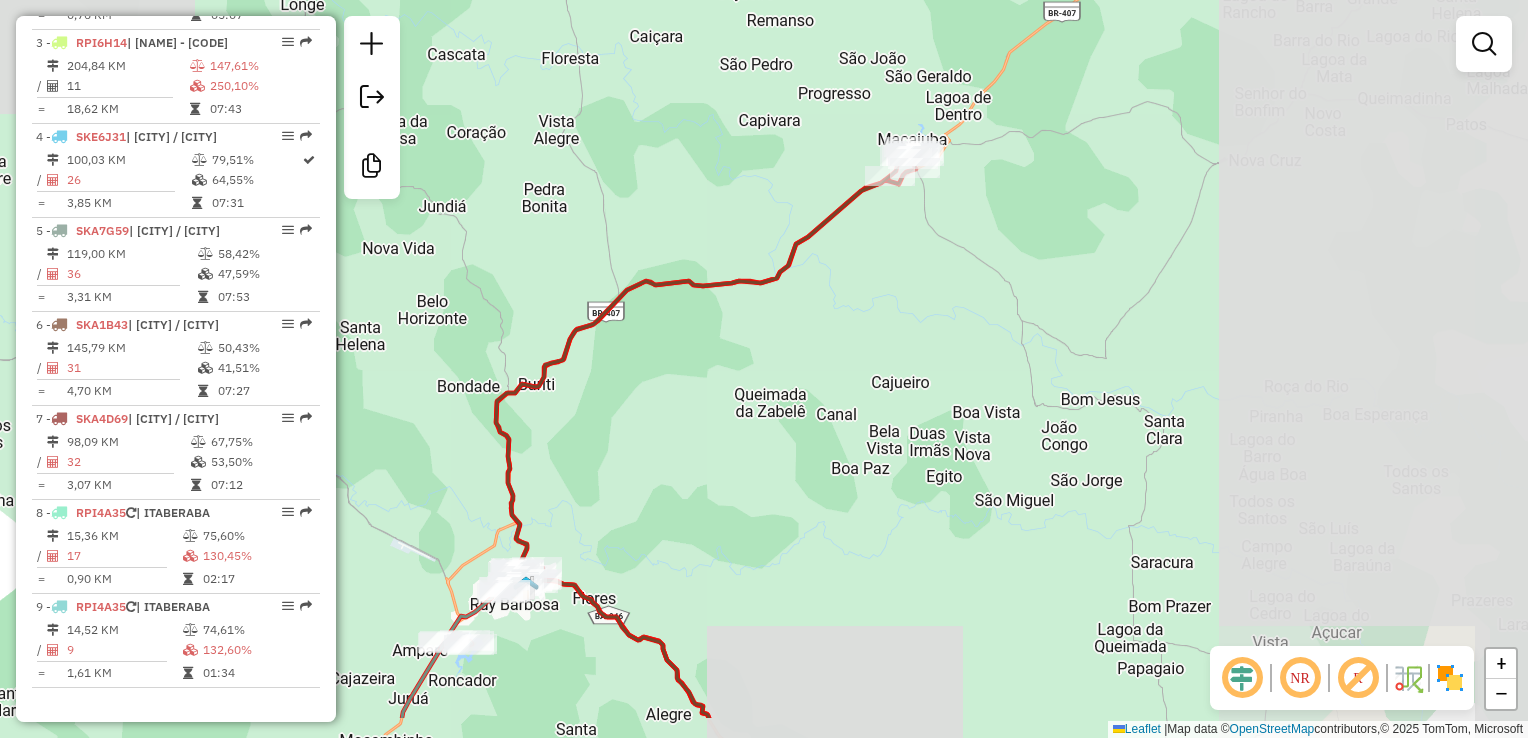 drag, startPoint x: 579, startPoint y: 535, endPoint x: 620, endPoint y: 391, distance: 149.72308 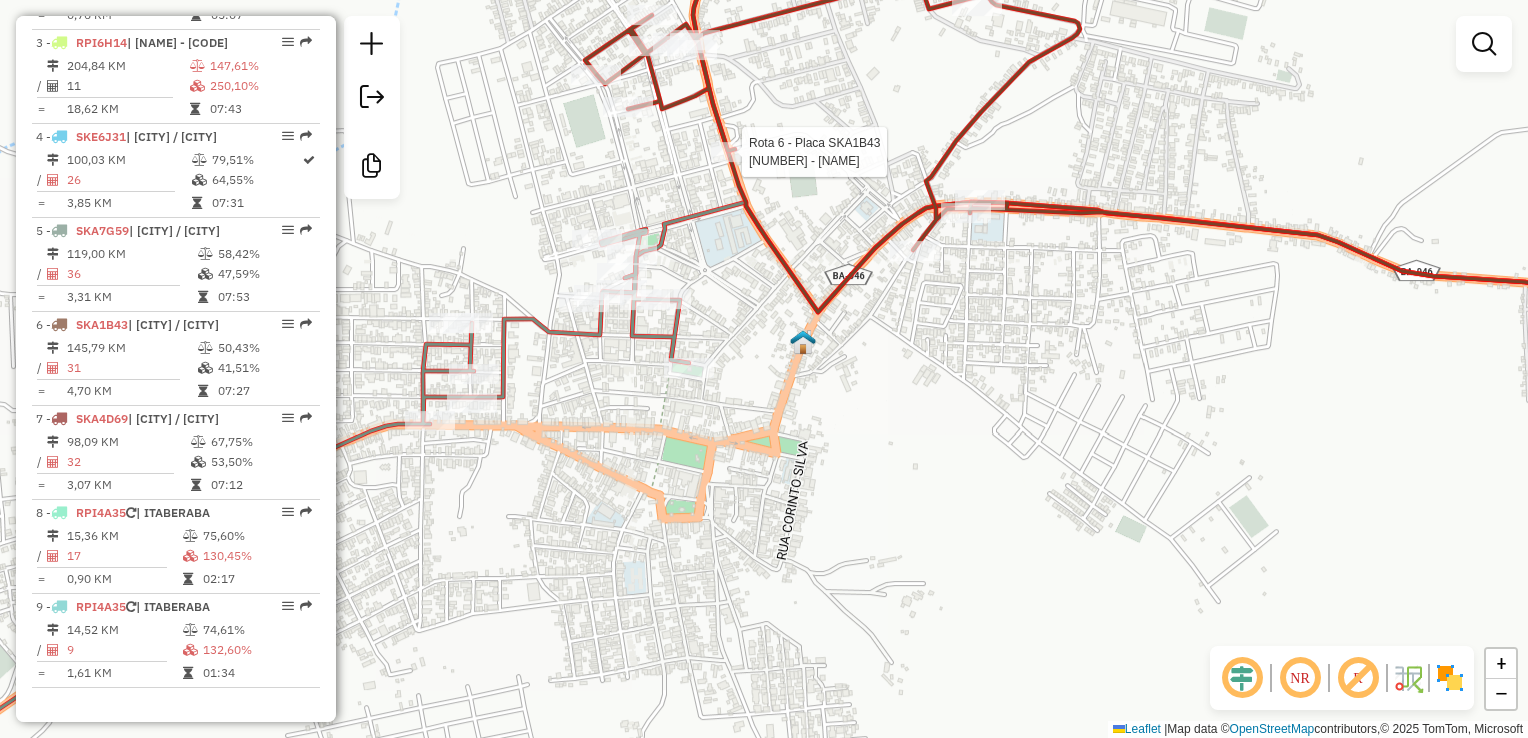 select on "**********" 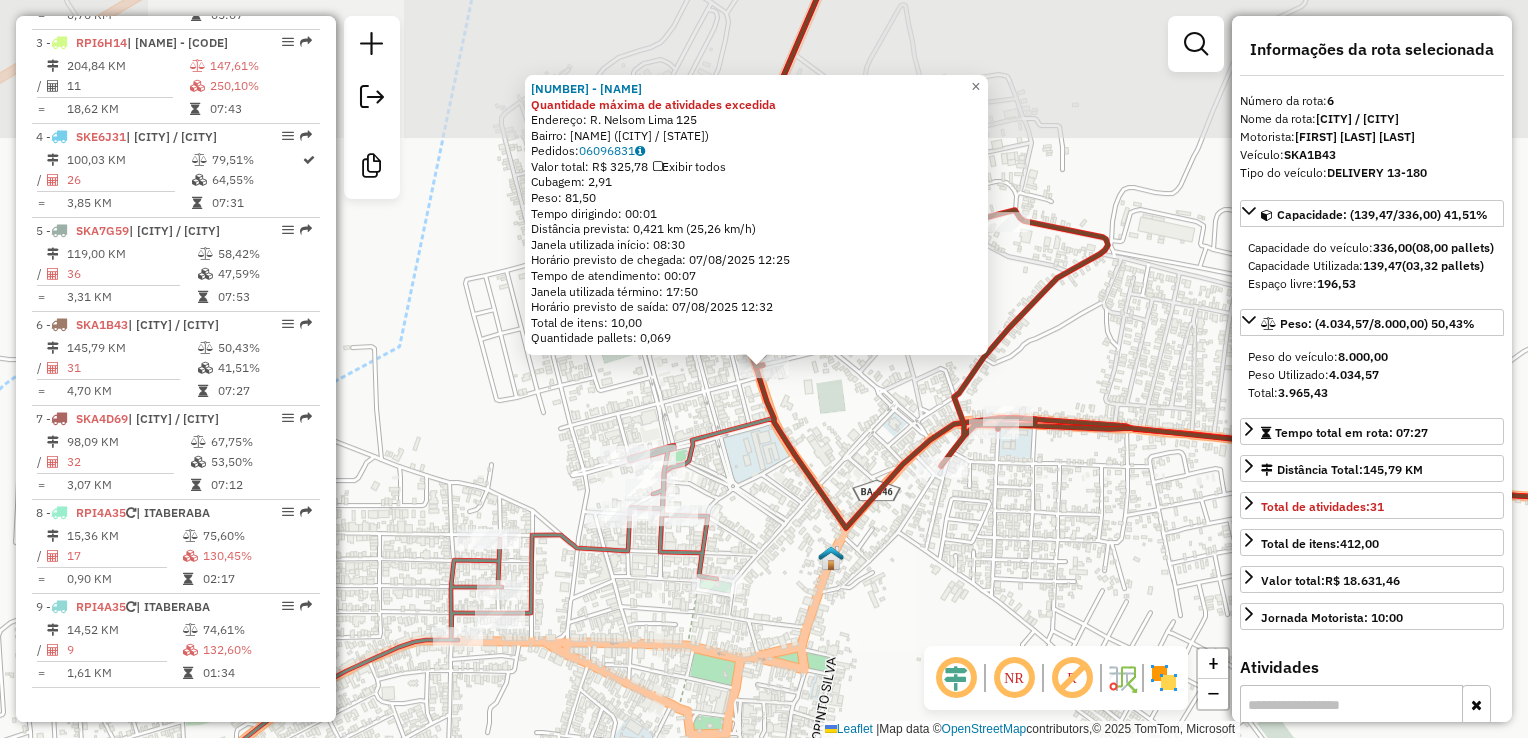 scroll, scrollTop: 1042, scrollLeft: 0, axis: vertical 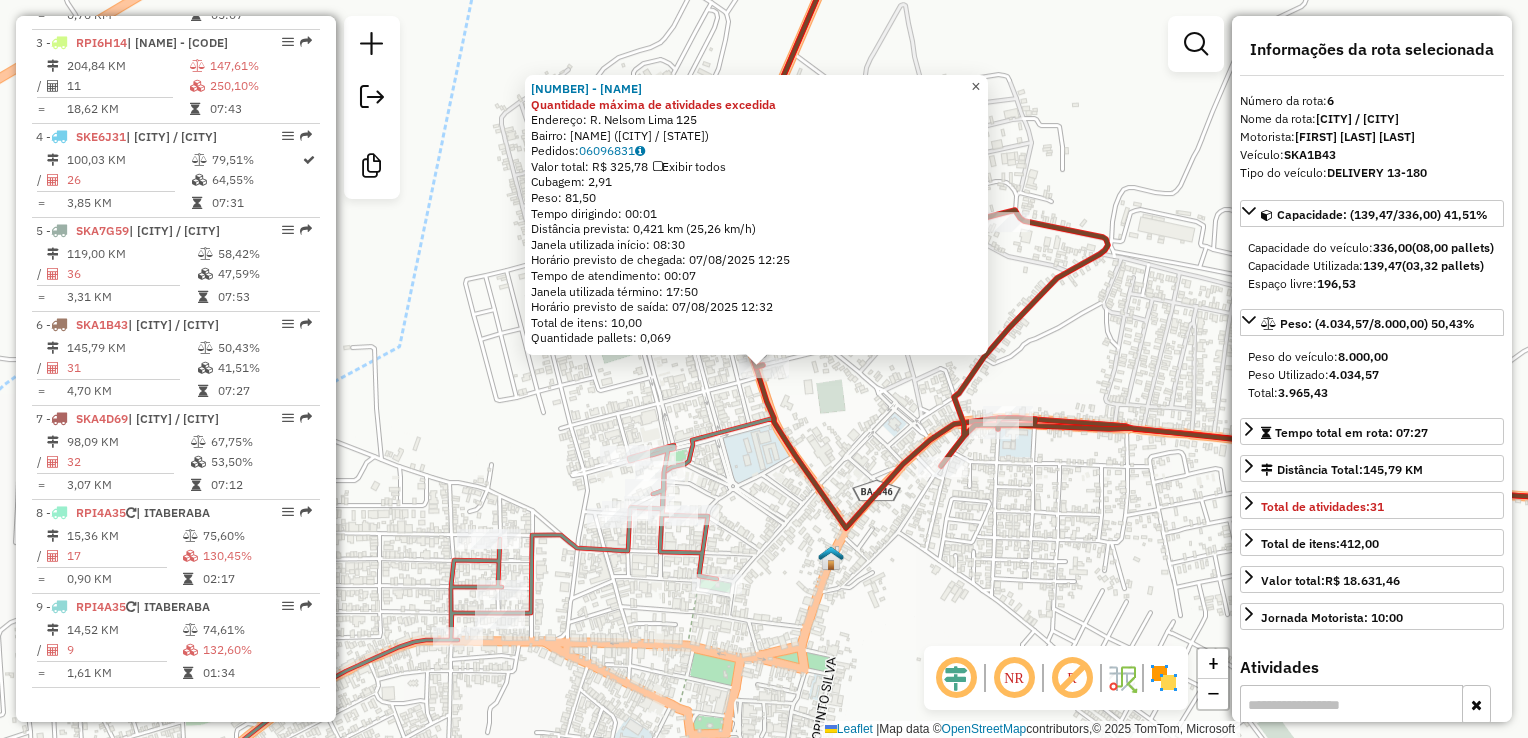 click on "×" 